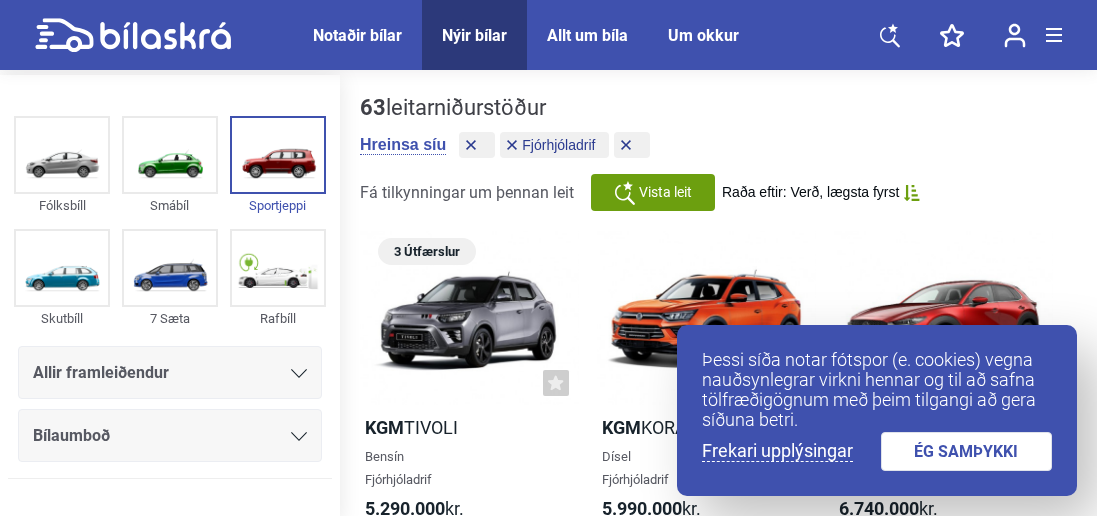 scroll, scrollTop: 0, scrollLeft: 0, axis: both 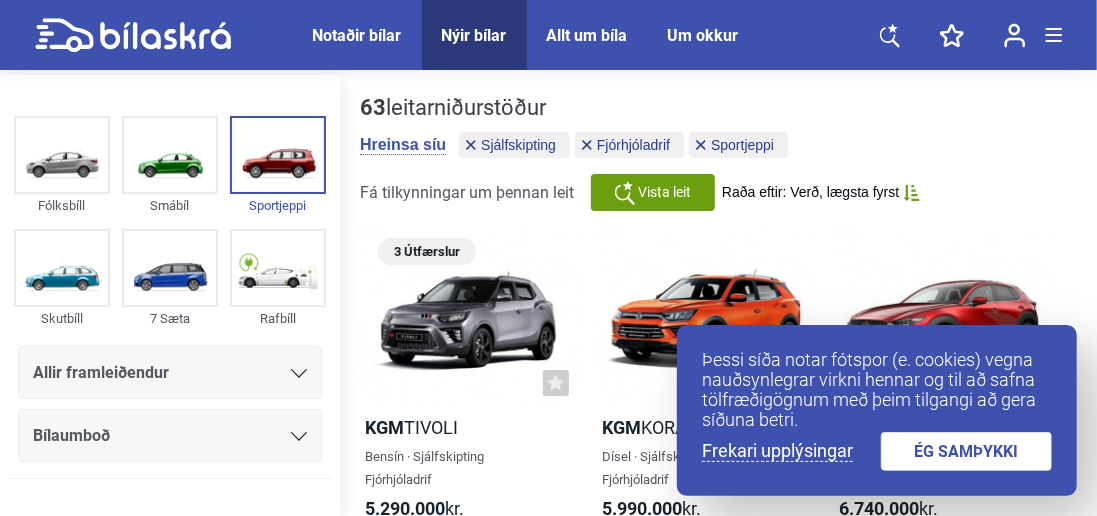 click on "Þessi síða notar fótspor (e. cookies) vegna nauðsynlegrar virkni hennar og til að safna tölfræðigögnum
með þeim tilgangi að gera síðuna betri.
Frekari upplýsingar
ÉG SAMÞYKKI" at bounding box center (877, 410) 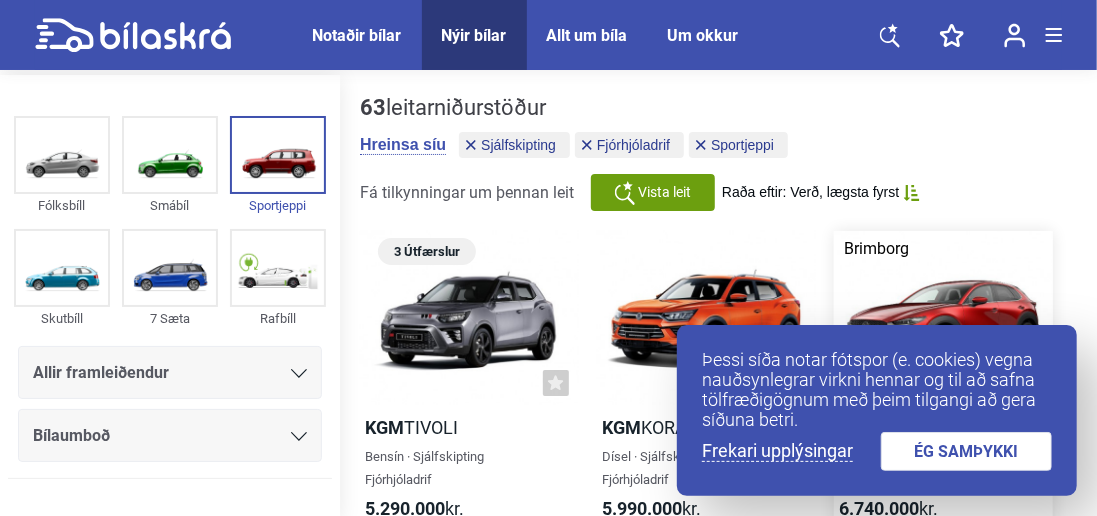 click on "ÉG SAMÞYKKI" at bounding box center [967, 451] 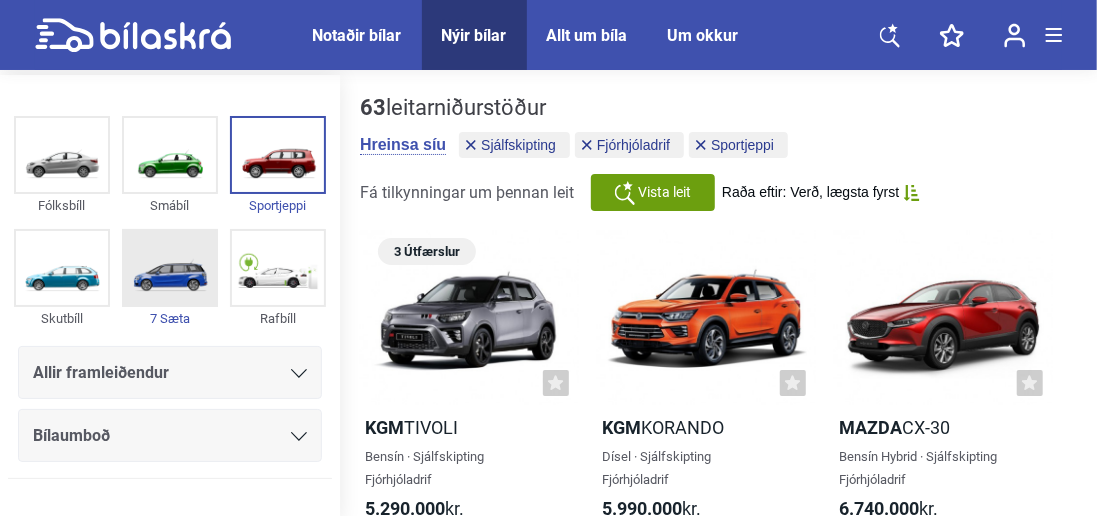 click at bounding box center (170, 268) 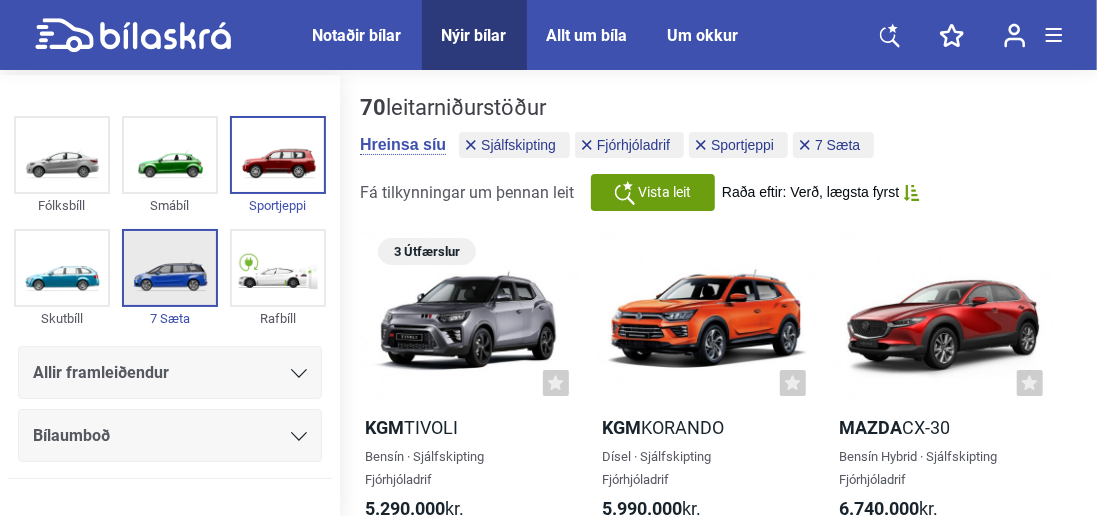 click at bounding box center [170, 268] 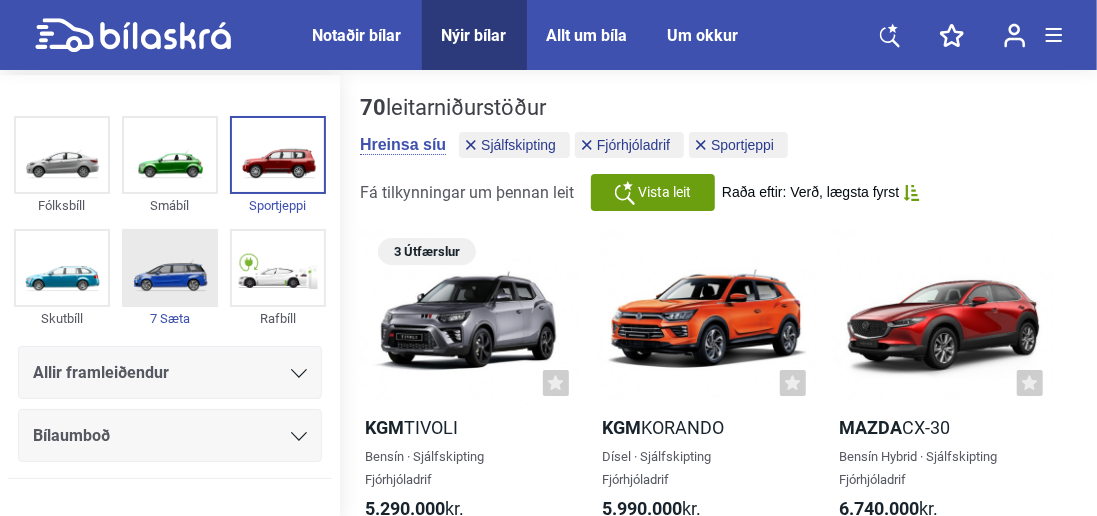 click at bounding box center [170, 268] 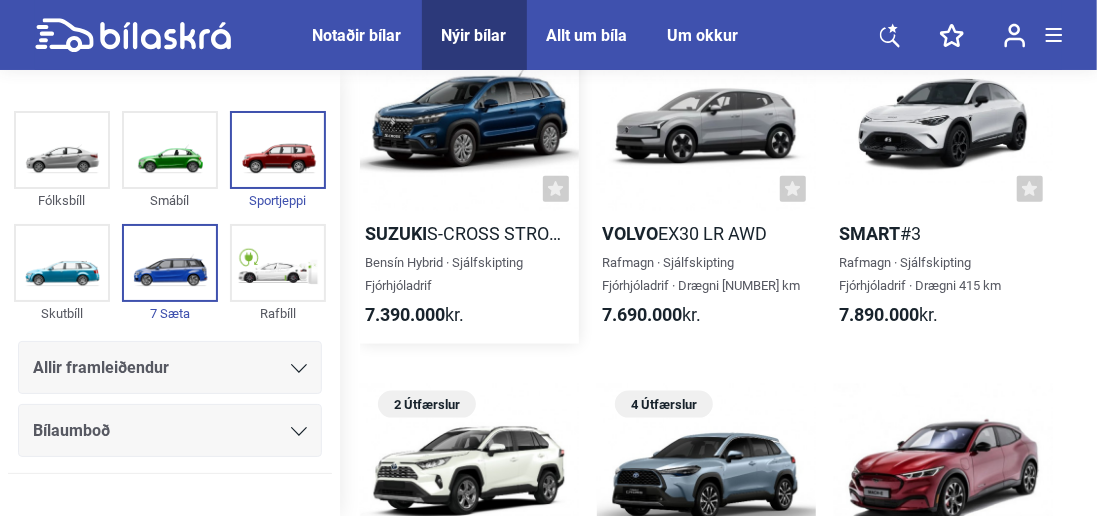 scroll, scrollTop: 0, scrollLeft: 0, axis: both 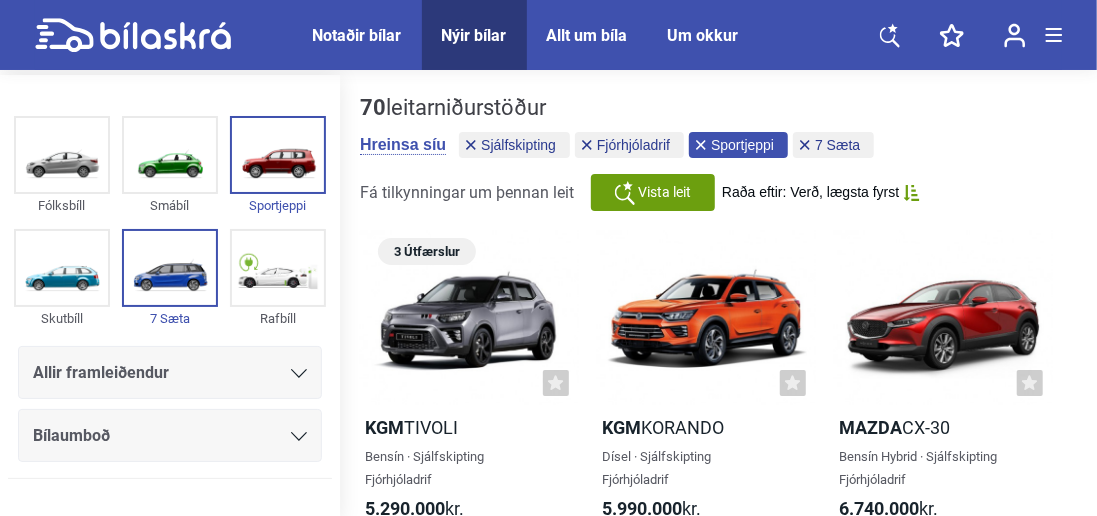click on "Sportjeppi" at bounding box center (738, 145) 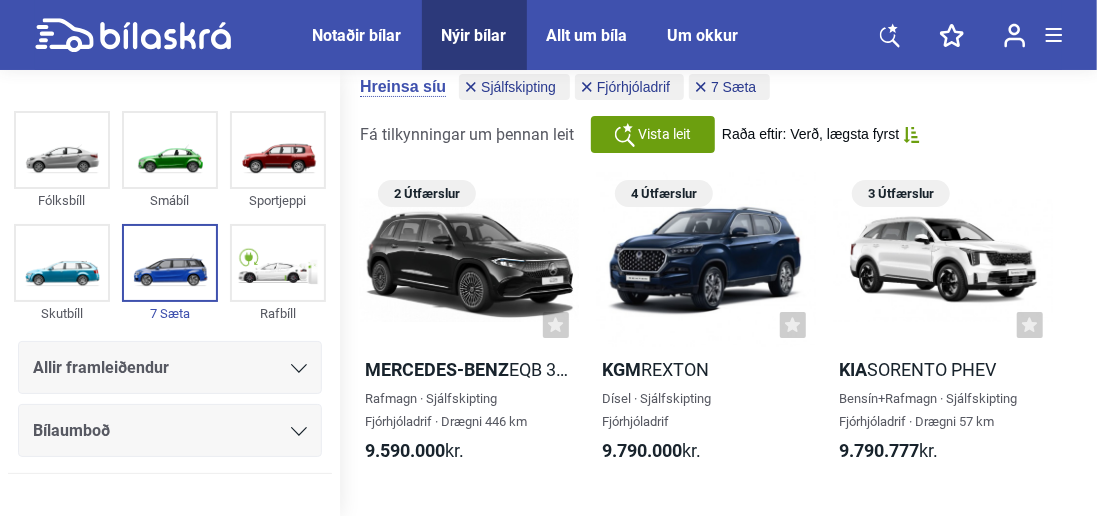 scroll, scrollTop: 0, scrollLeft: 0, axis: both 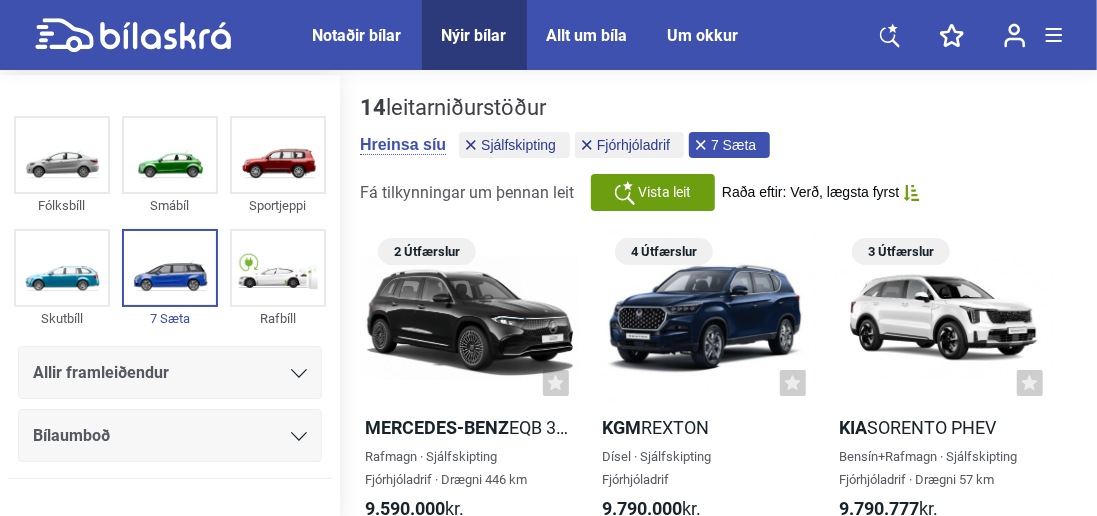 click 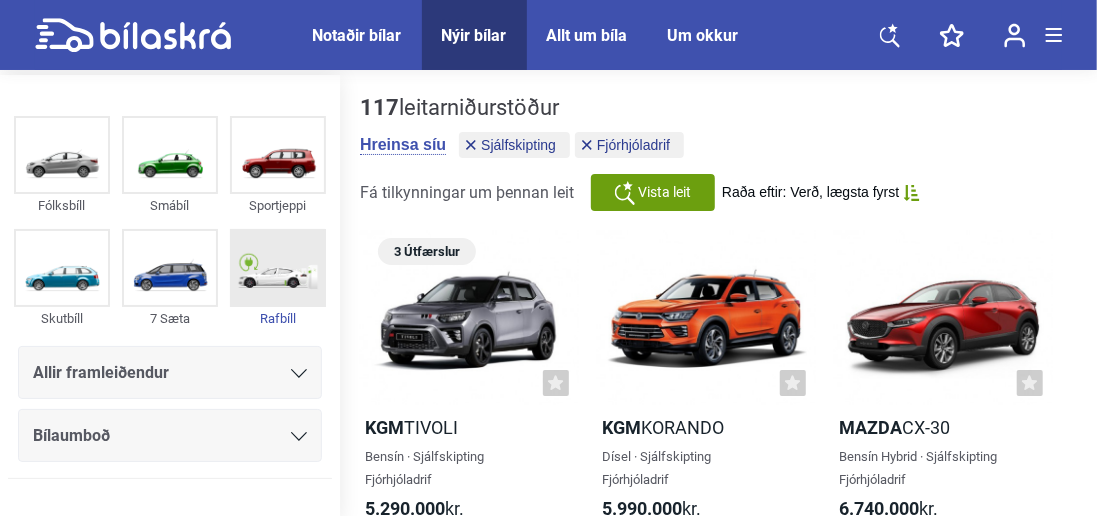 click at bounding box center (278, 268) 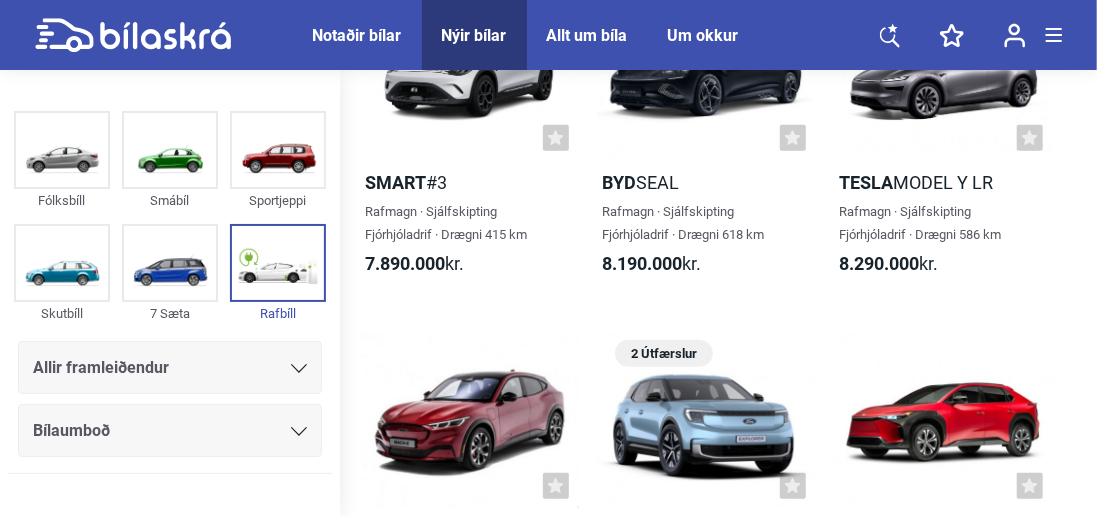 scroll, scrollTop: 0, scrollLeft: 0, axis: both 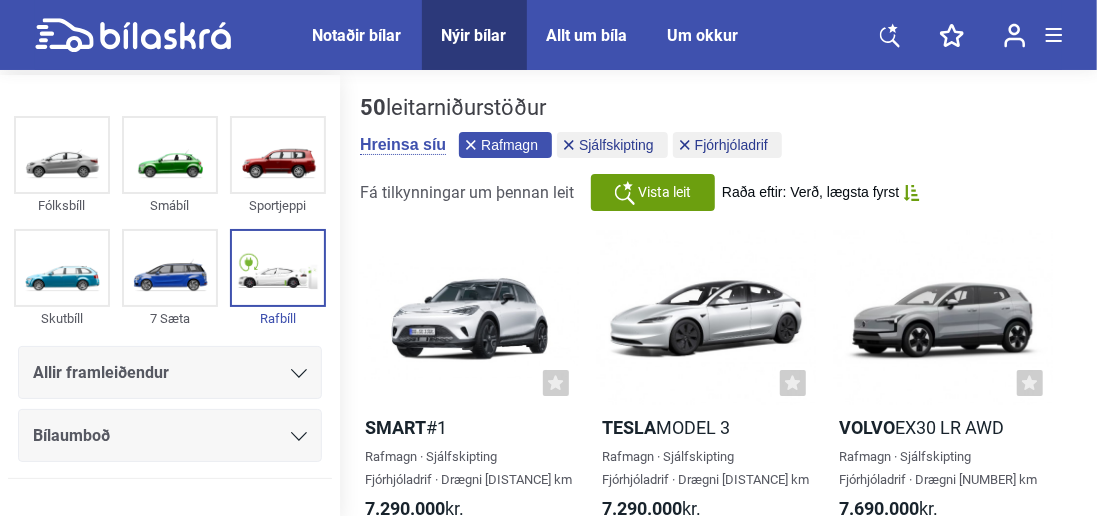 click on "Rafmagn" at bounding box center [505, 145] 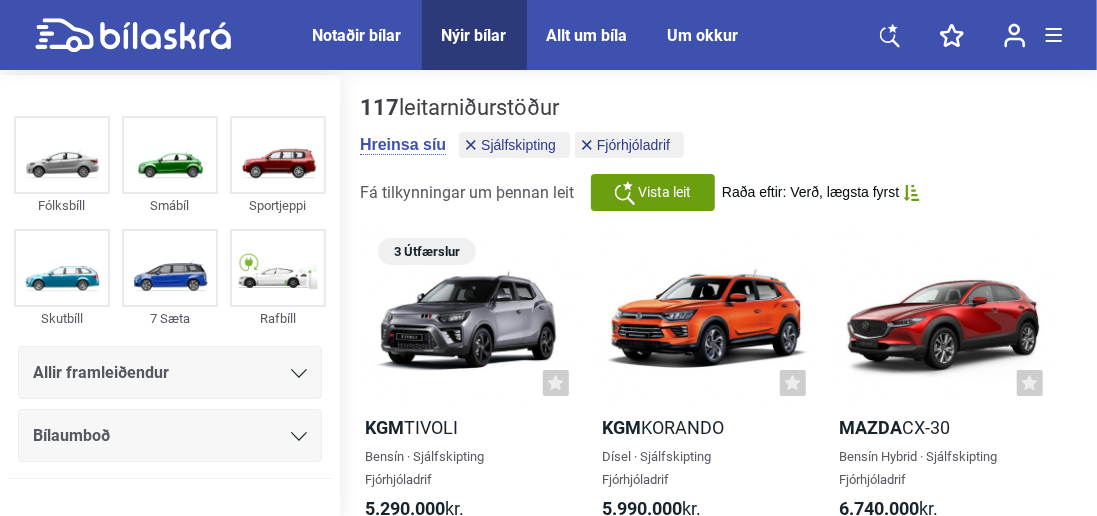 click on "Notaðir bílar" at bounding box center [357, 35] 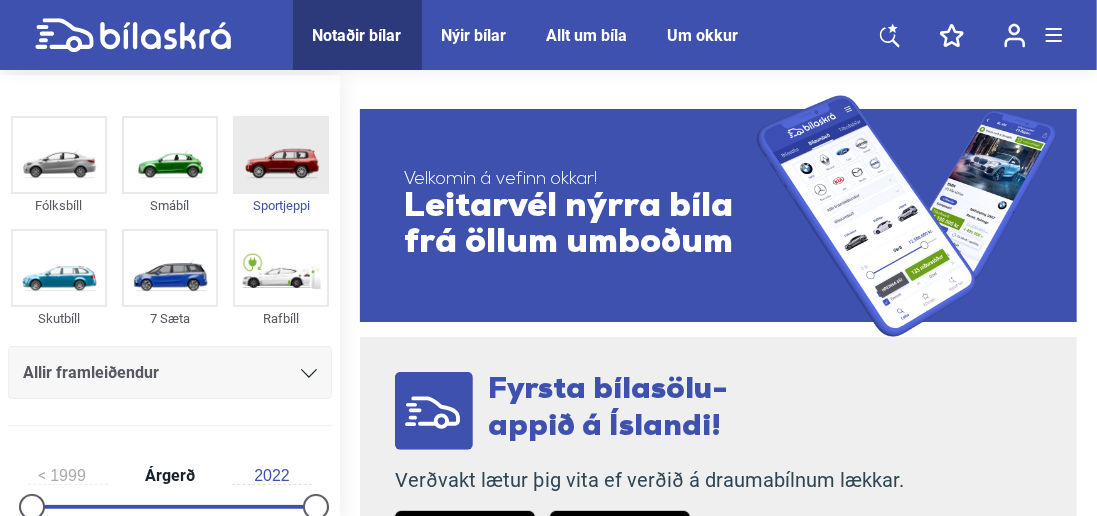 click at bounding box center [281, 155] 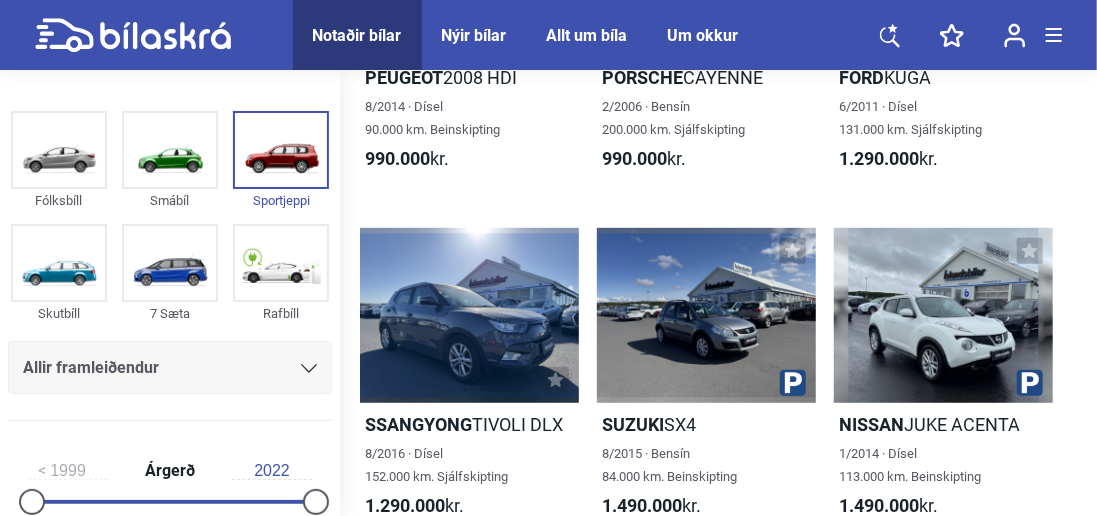 scroll, scrollTop: 455, scrollLeft: 0, axis: vertical 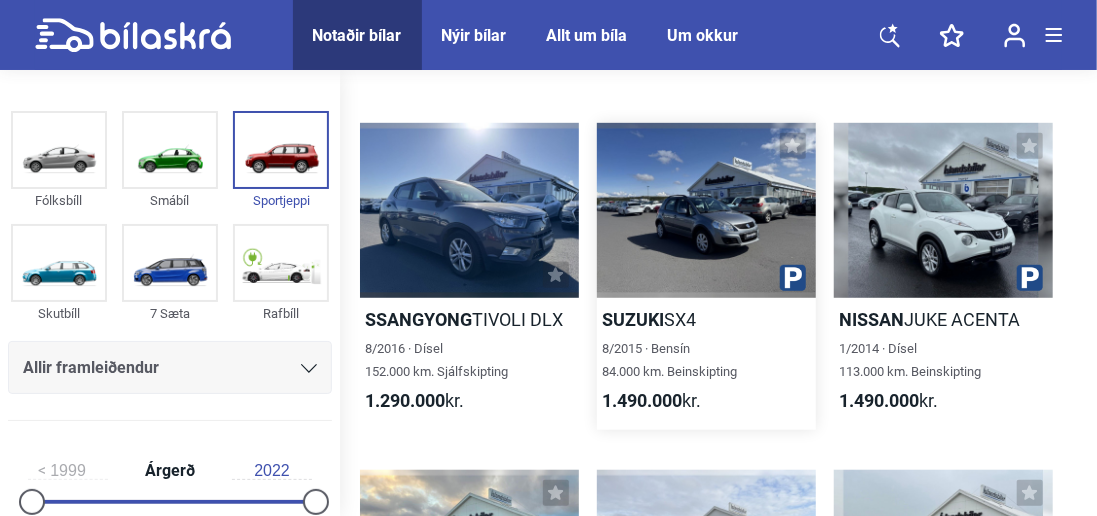 click at bounding box center (706, 210) 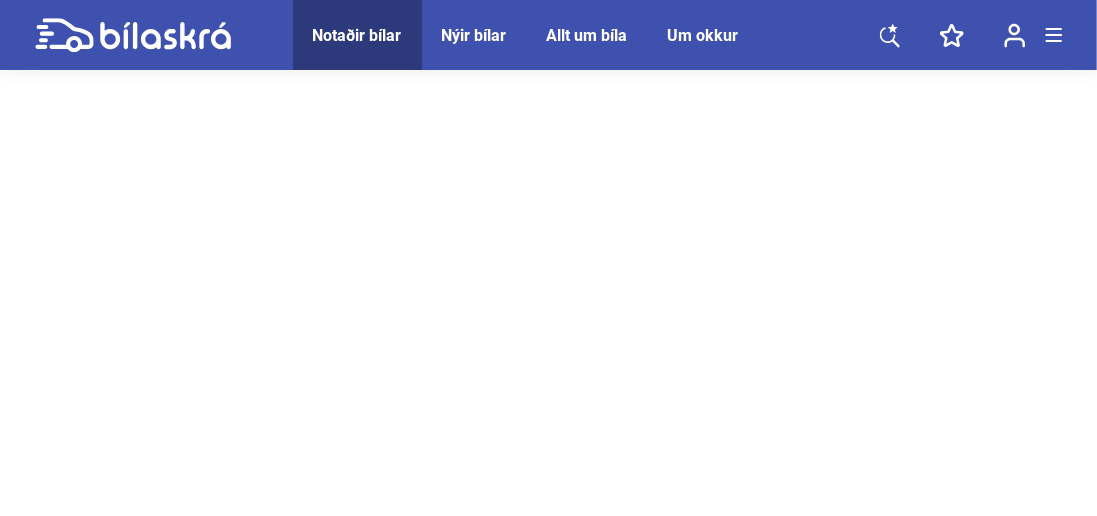 scroll, scrollTop: 0, scrollLeft: 0, axis: both 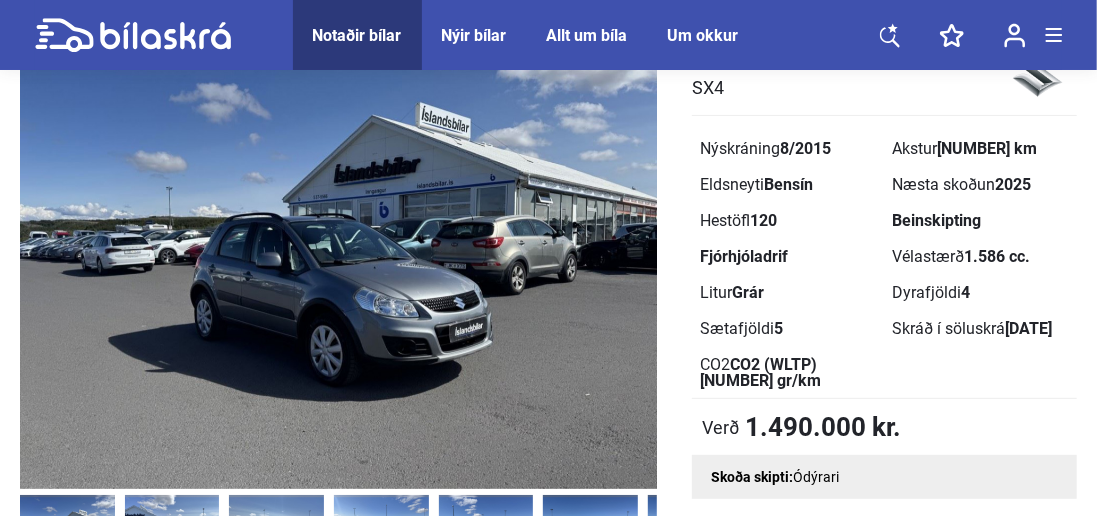 click at bounding box center (338, 258) 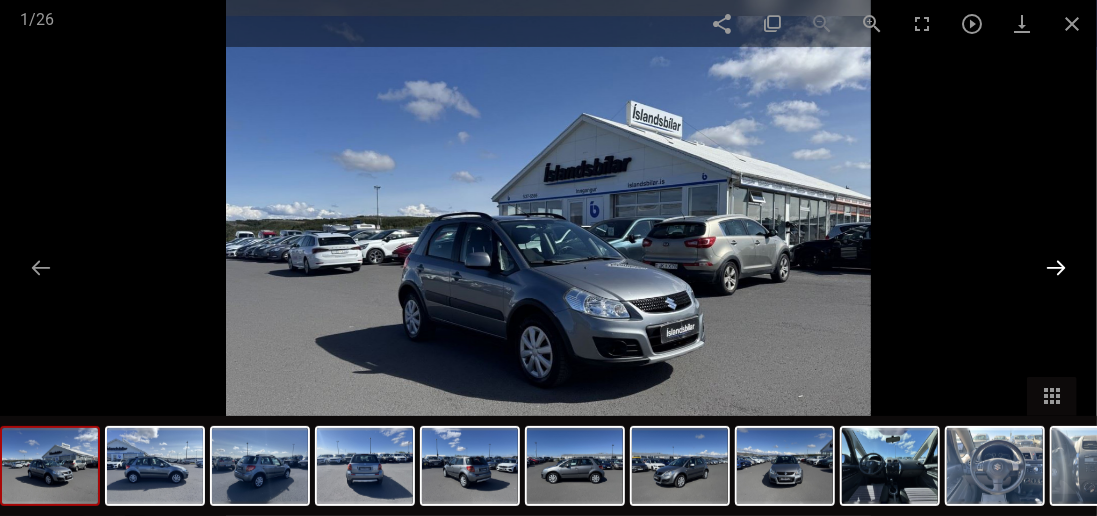 click at bounding box center [1056, 267] 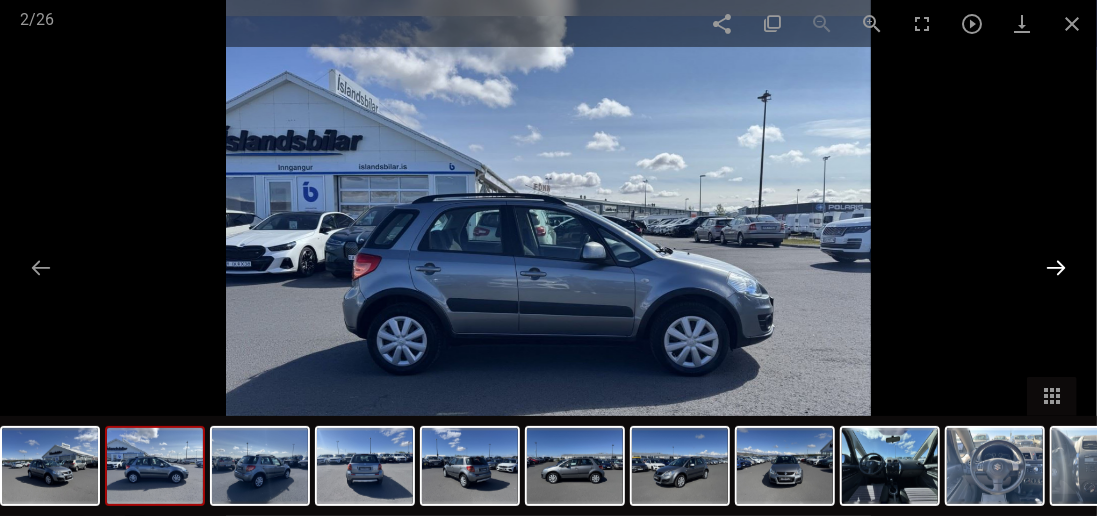 click at bounding box center [1056, 267] 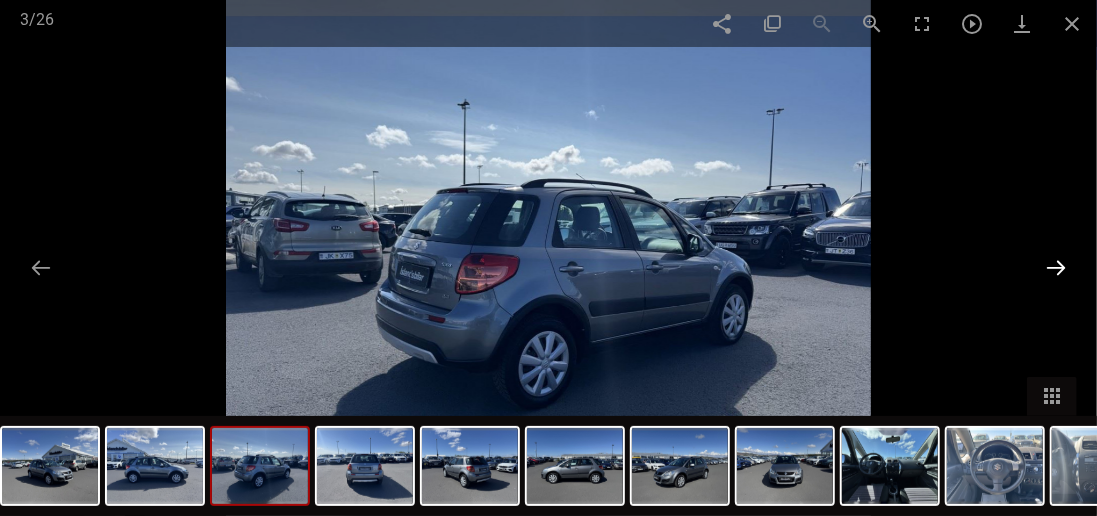 click at bounding box center [1056, 267] 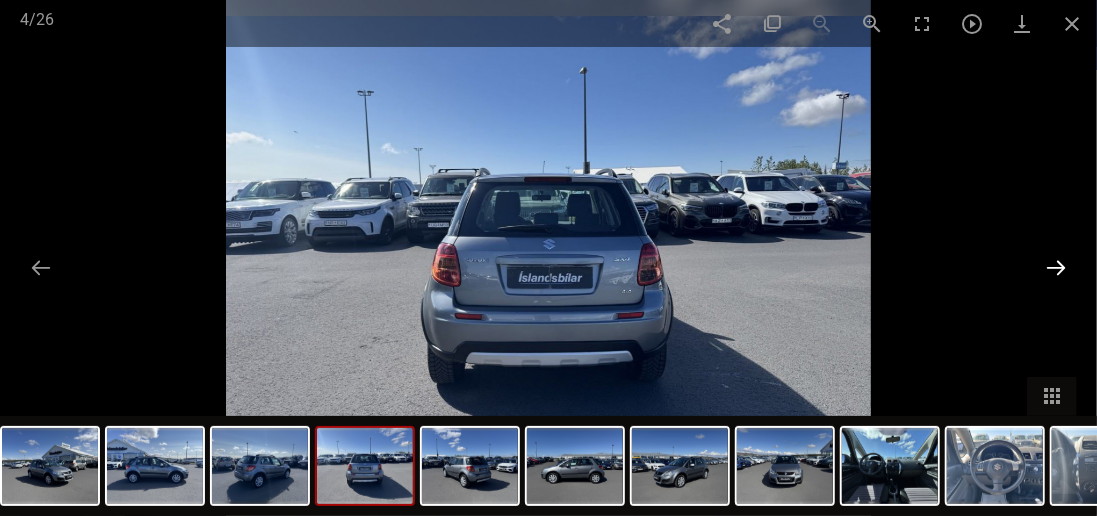 click at bounding box center [1056, 267] 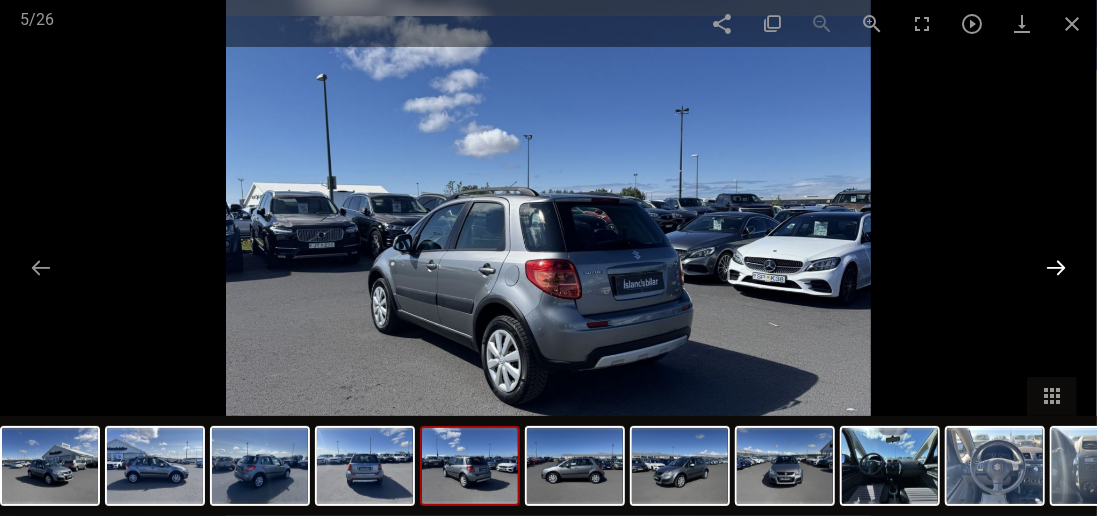 click at bounding box center (1056, 267) 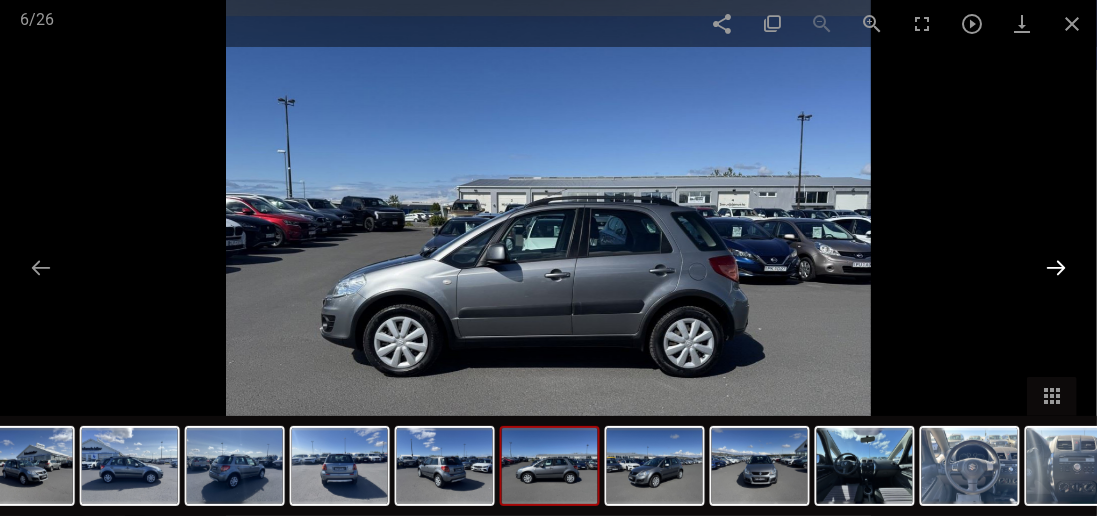 click at bounding box center (1056, 267) 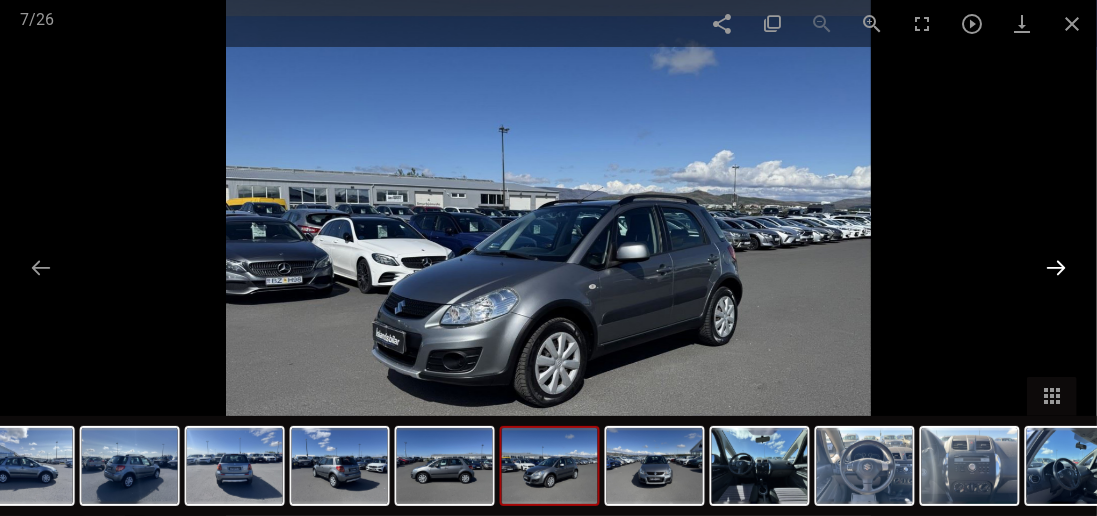 click at bounding box center (1056, 267) 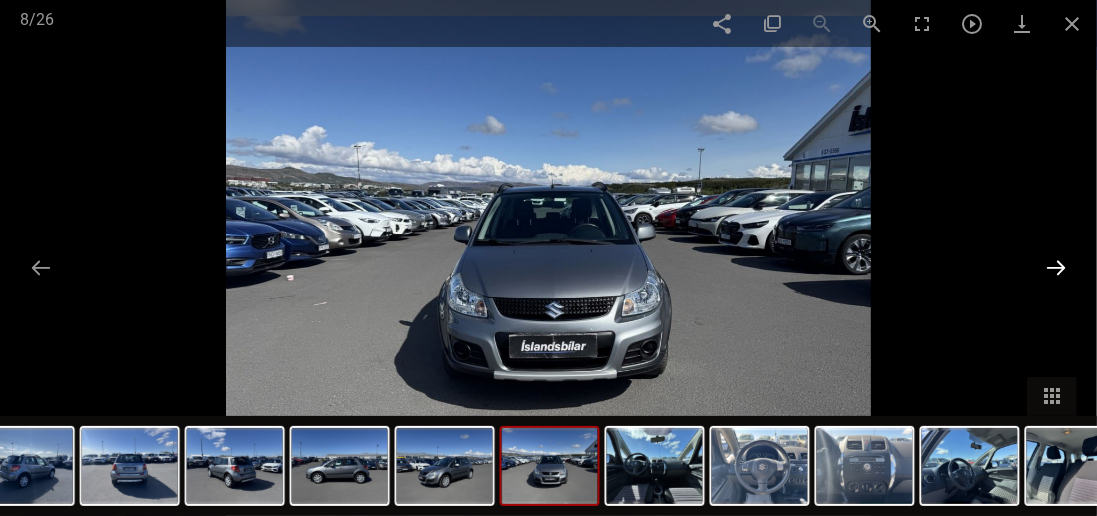 click at bounding box center [1056, 267] 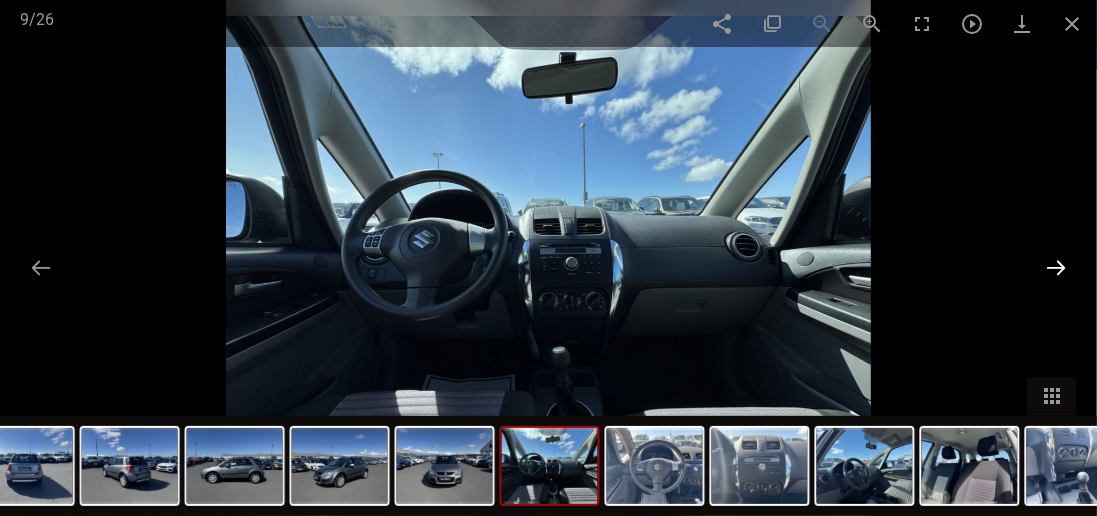 click at bounding box center (1056, 267) 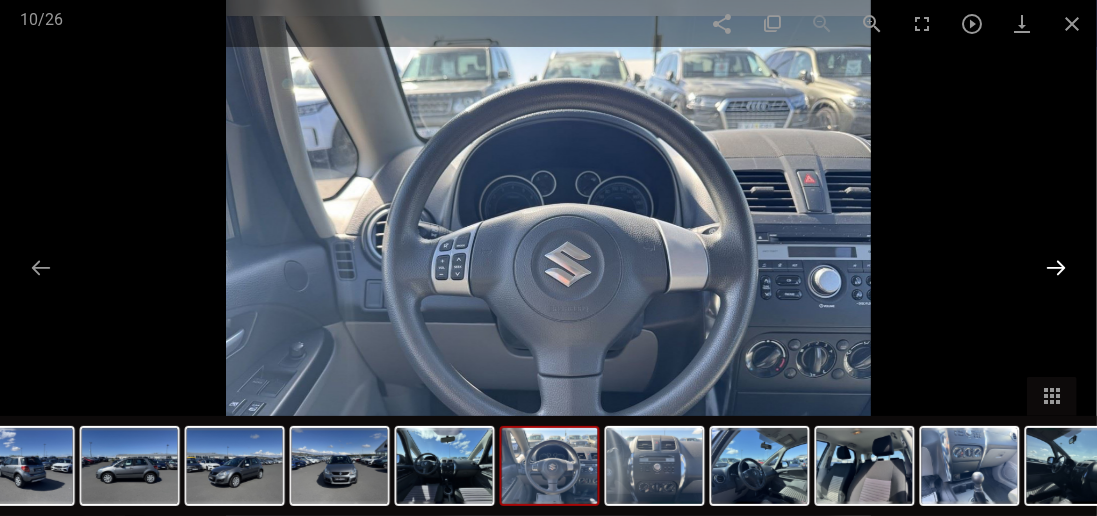 click at bounding box center [1056, 267] 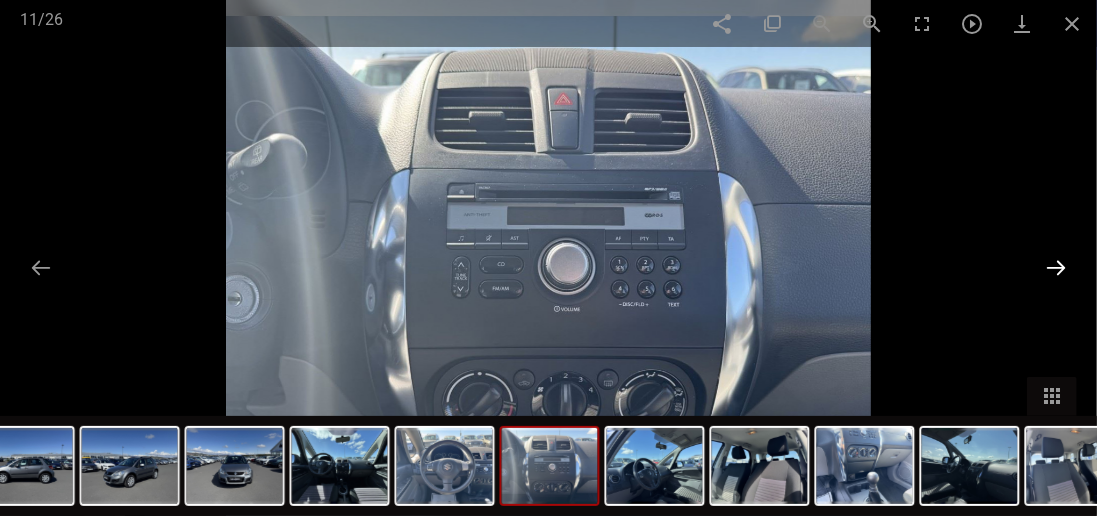 click at bounding box center (1056, 267) 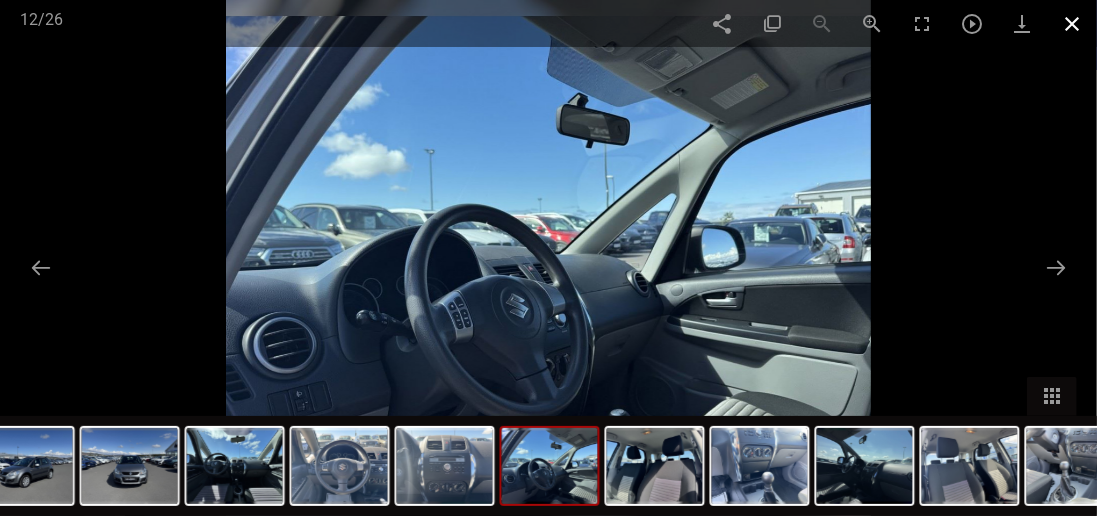 click at bounding box center [1072, 23] 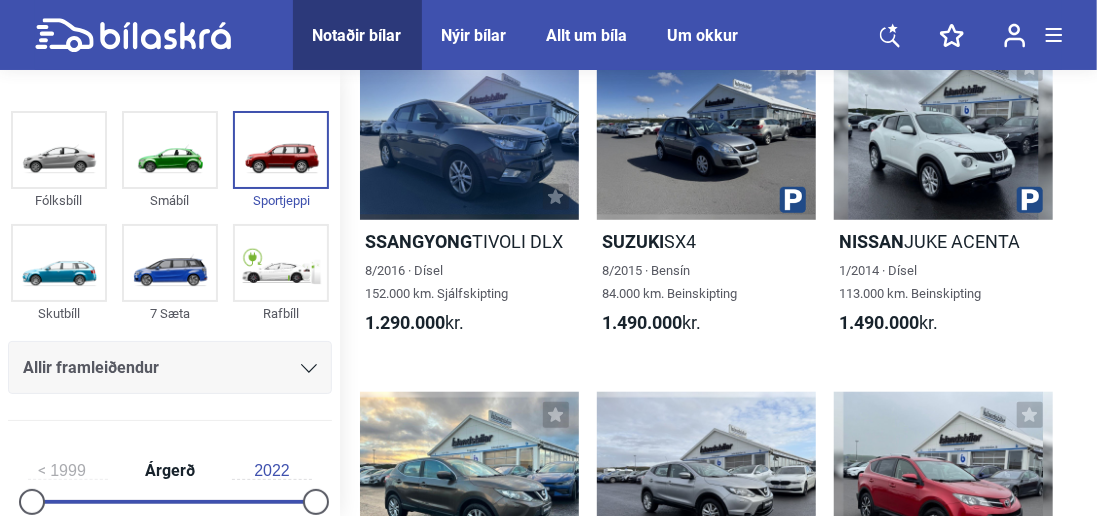 scroll, scrollTop: 547, scrollLeft: 0, axis: vertical 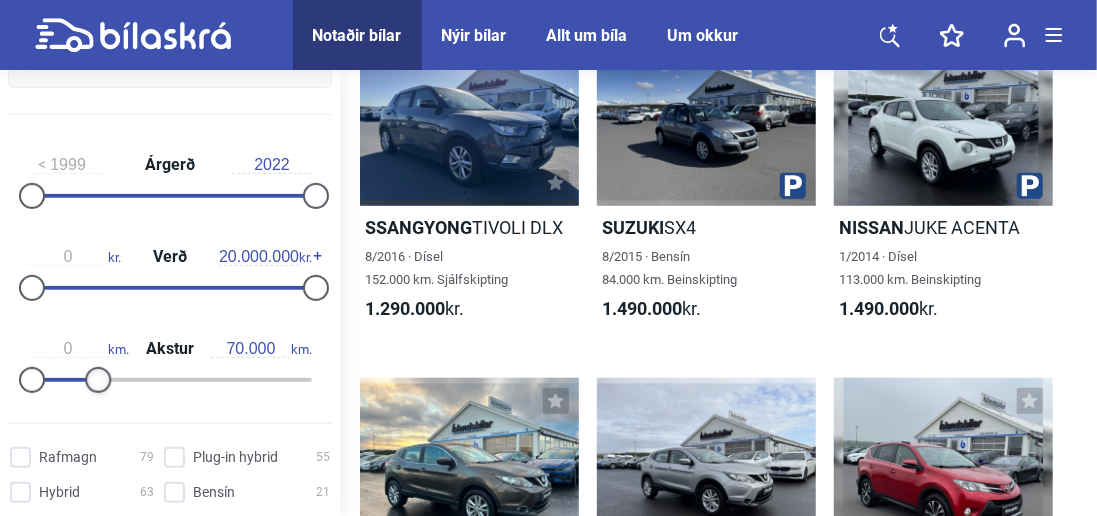 type on "80.000" 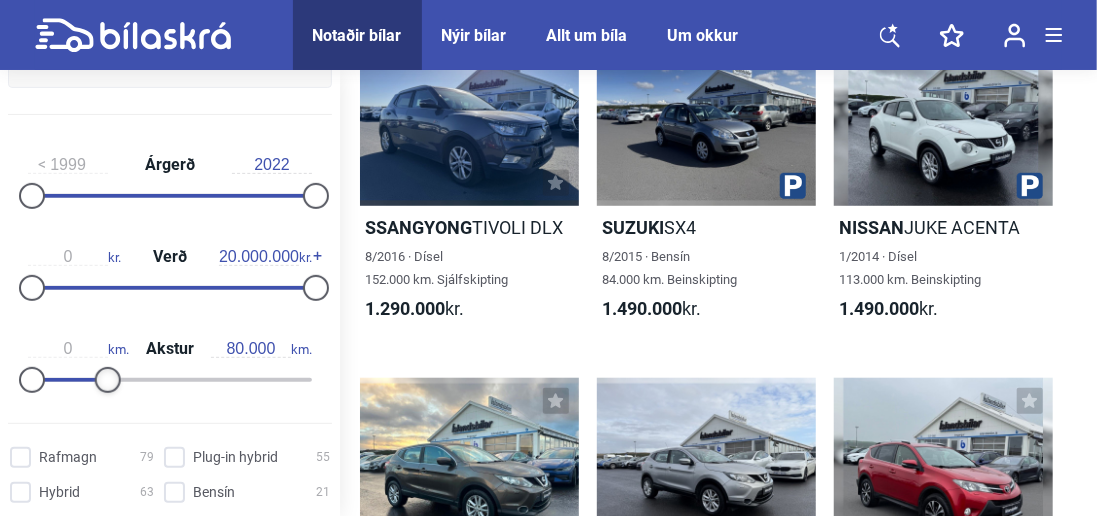 drag, startPoint x: 304, startPoint y: 377, endPoint x: 100, endPoint y: 396, distance: 204.88289 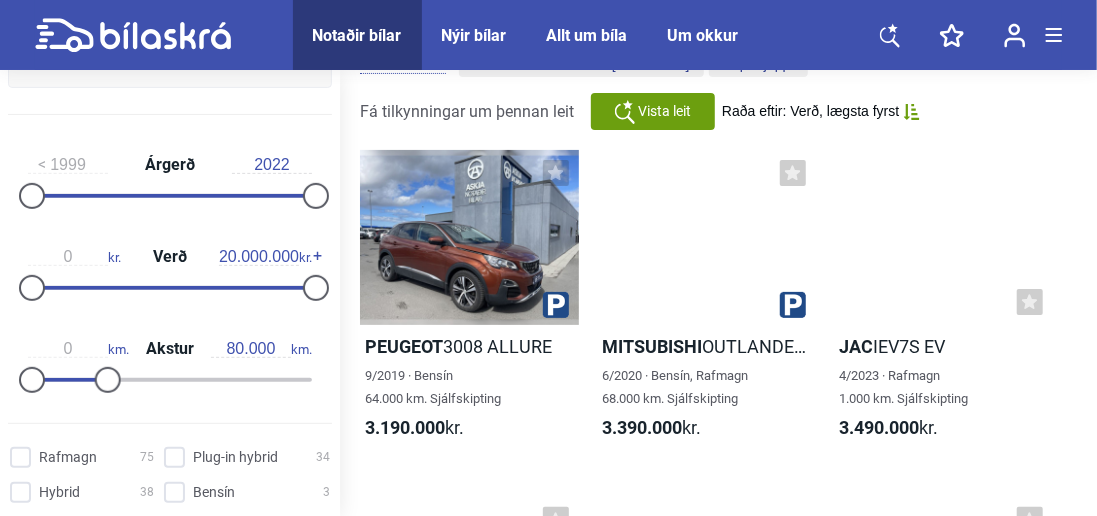 scroll, scrollTop: 0, scrollLeft: 0, axis: both 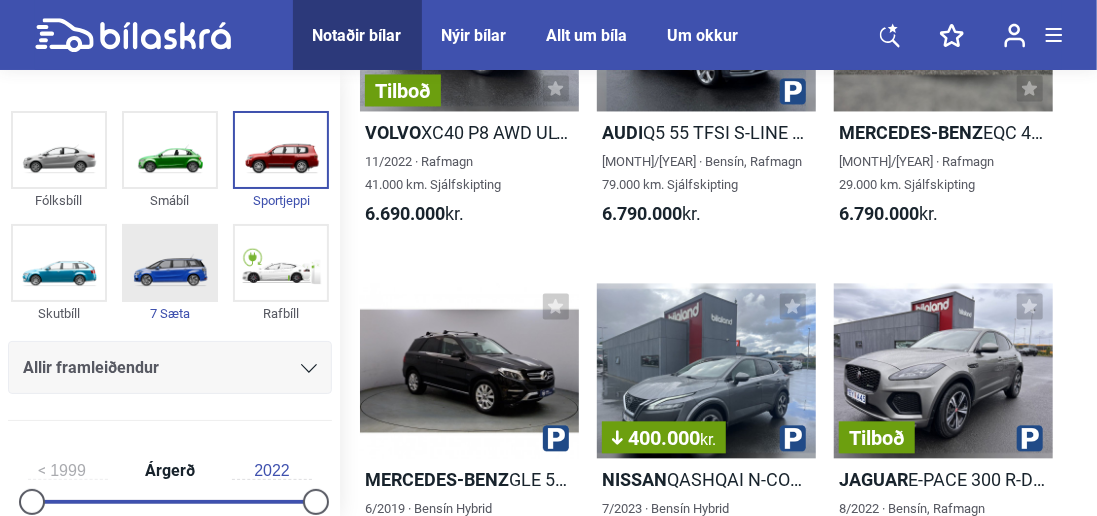 click at bounding box center [170, 263] 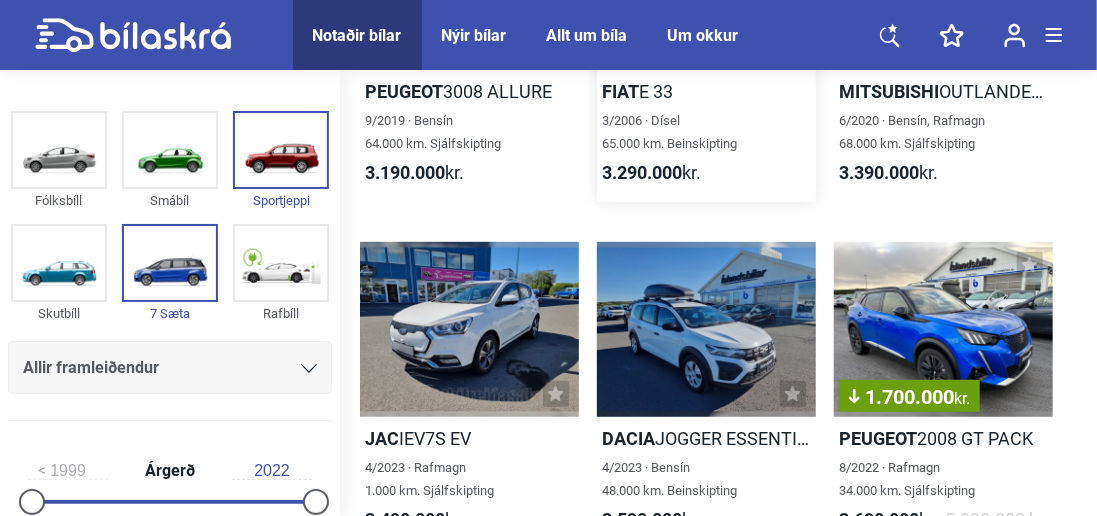 scroll, scrollTop: 0, scrollLeft: 0, axis: both 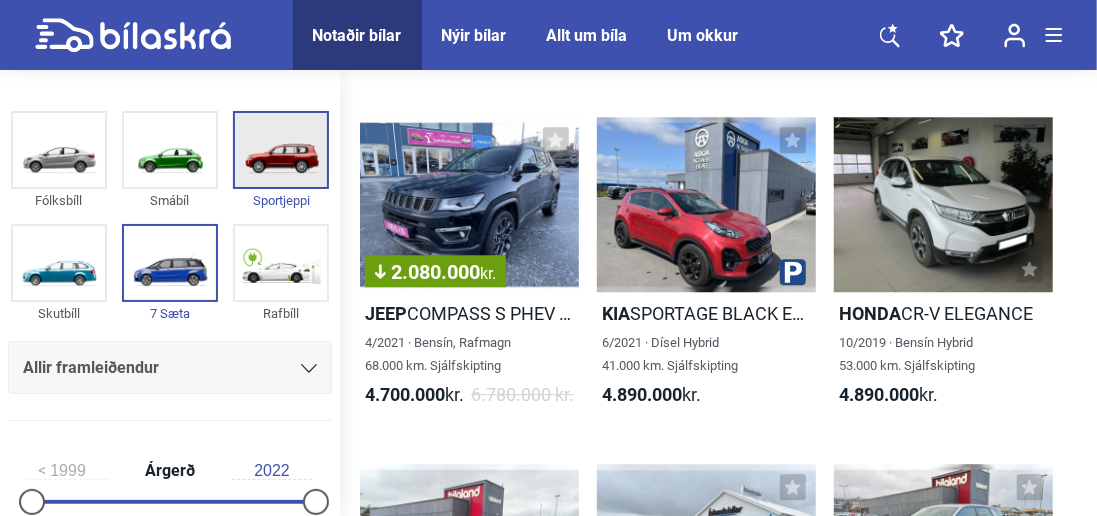 click at bounding box center [281, 150] 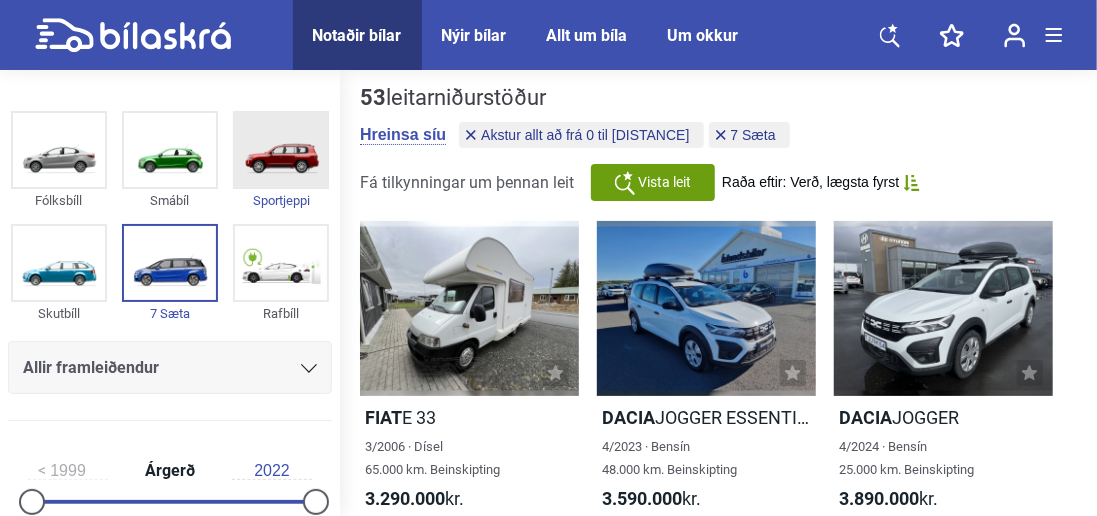 scroll, scrollTop: 0, scrollLeft: 0, axis: both 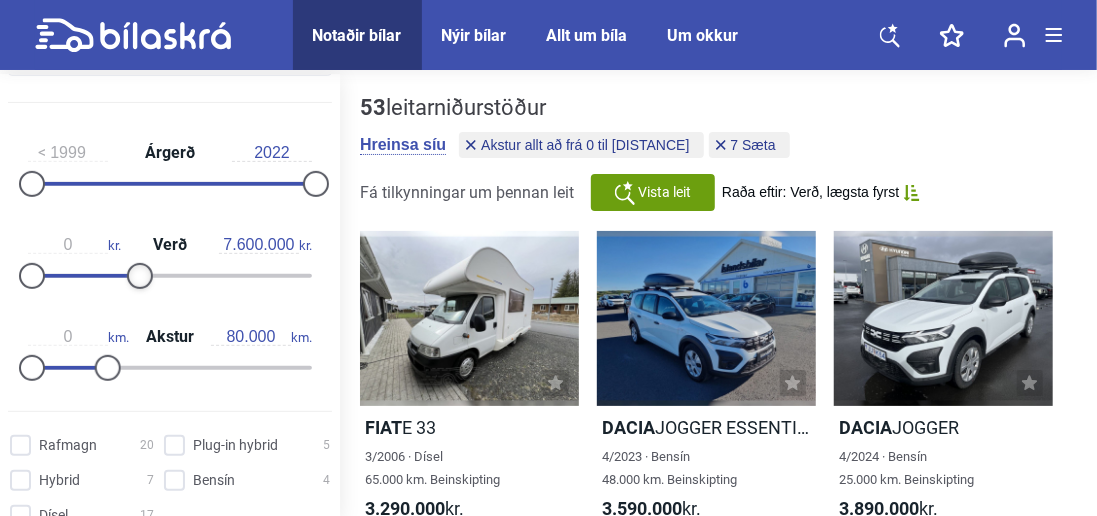 drag, startPoint x: 300, startPoint y: 268, endPoint x: 128, endPoint y: 300, distance: 174.95142 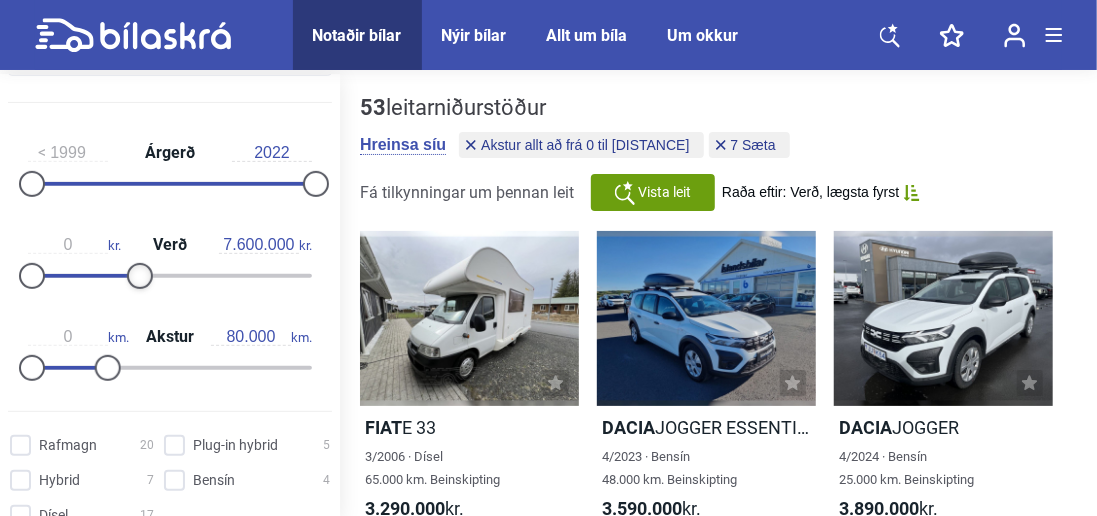 click on "0  kr.
Verð 7.600.000 kr." at bounding box center [170, 257] 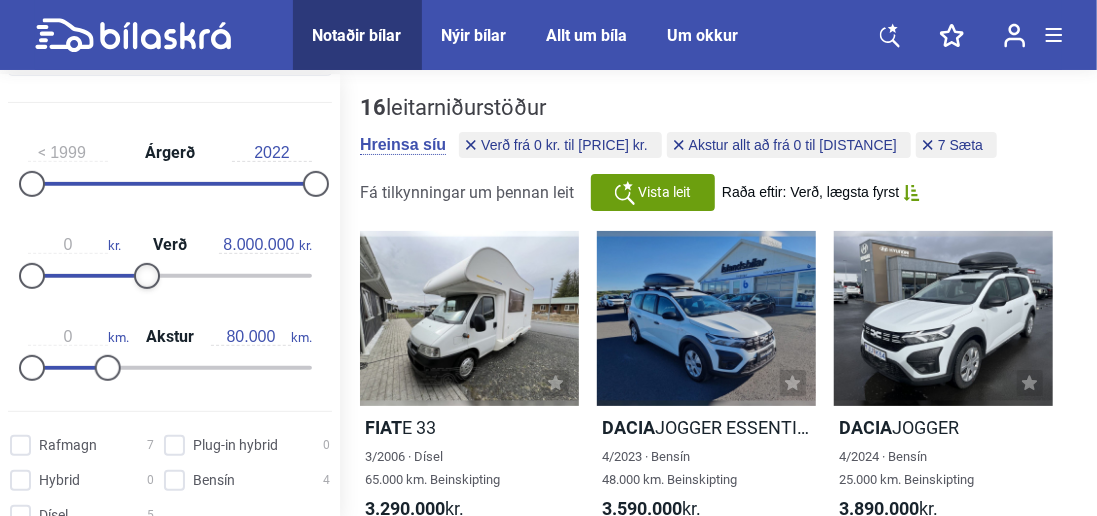 type on "7.900.000" 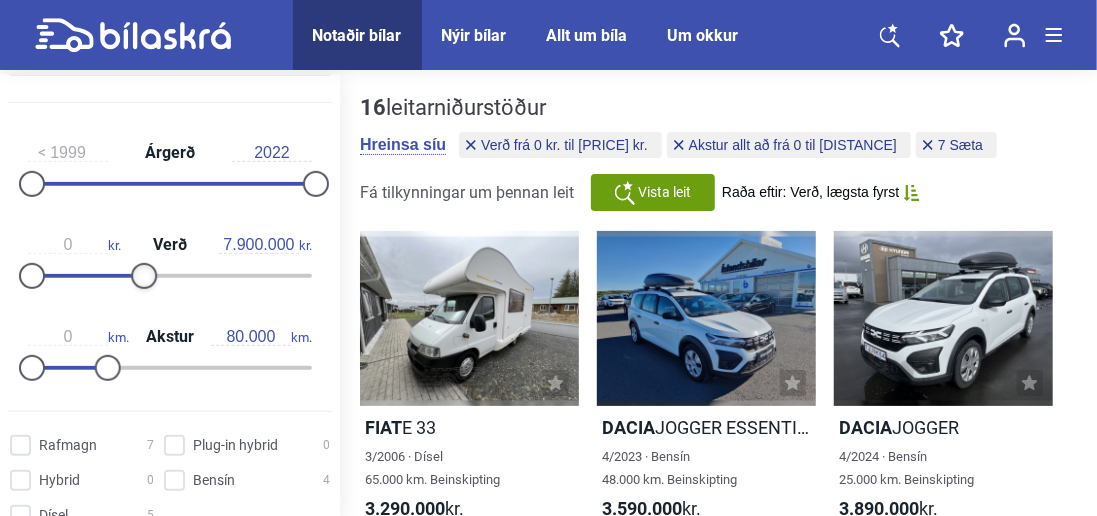 click at bounding box center (144, 276) 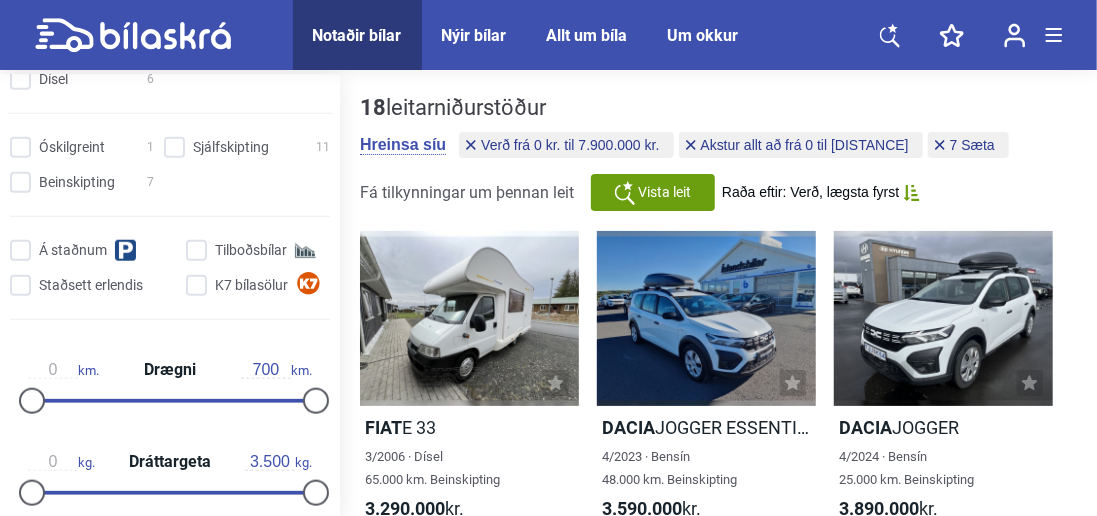 scroll, scrollTop: 769, scrollLeft: 0, axis: vertical 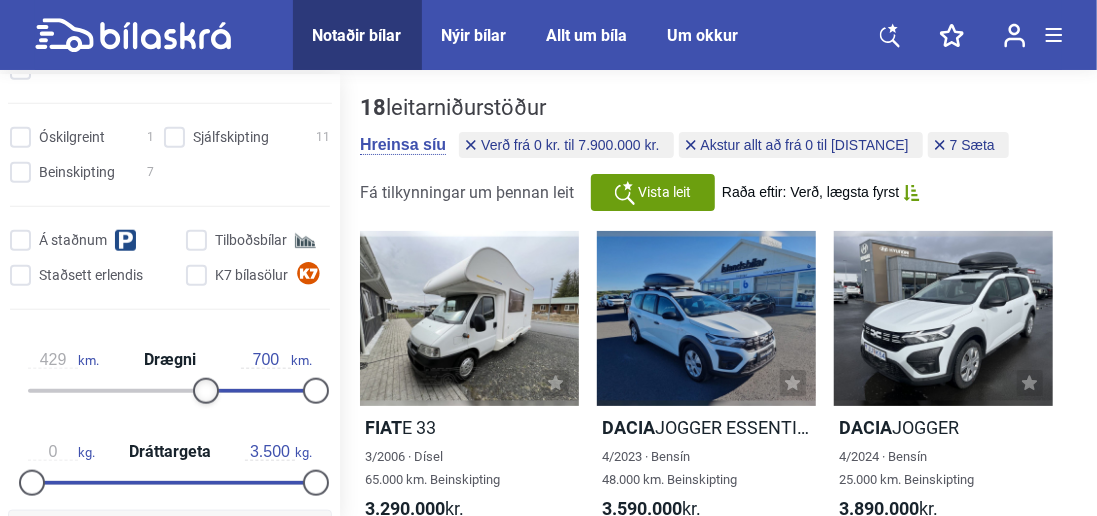 drag, startPoint x: 37, startPoint y: 387, endPoint x: 207, endPoint y: 408, distance: 171.29214 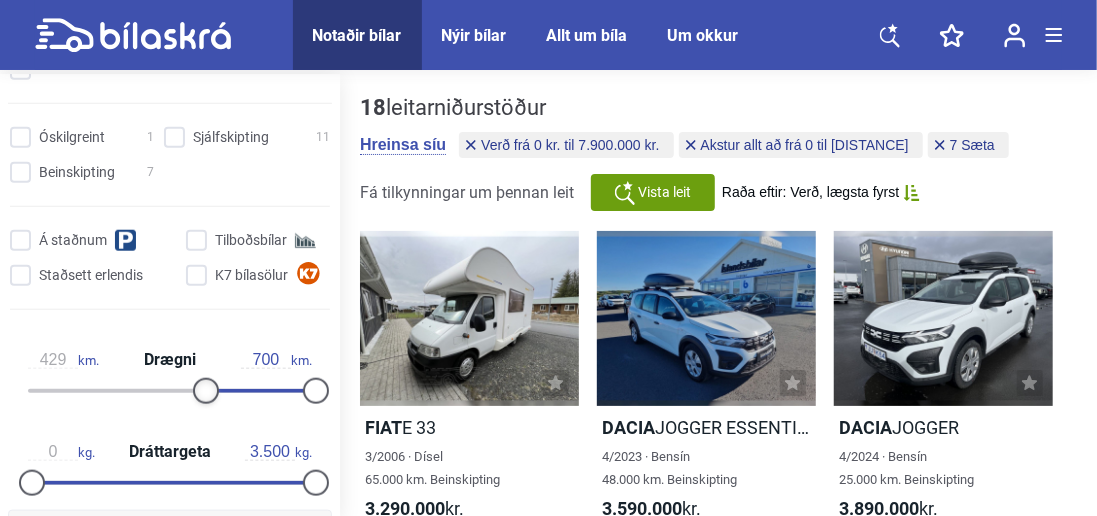 click on "429  km.
Drægni 700 km." at bounding box center [170, 372] 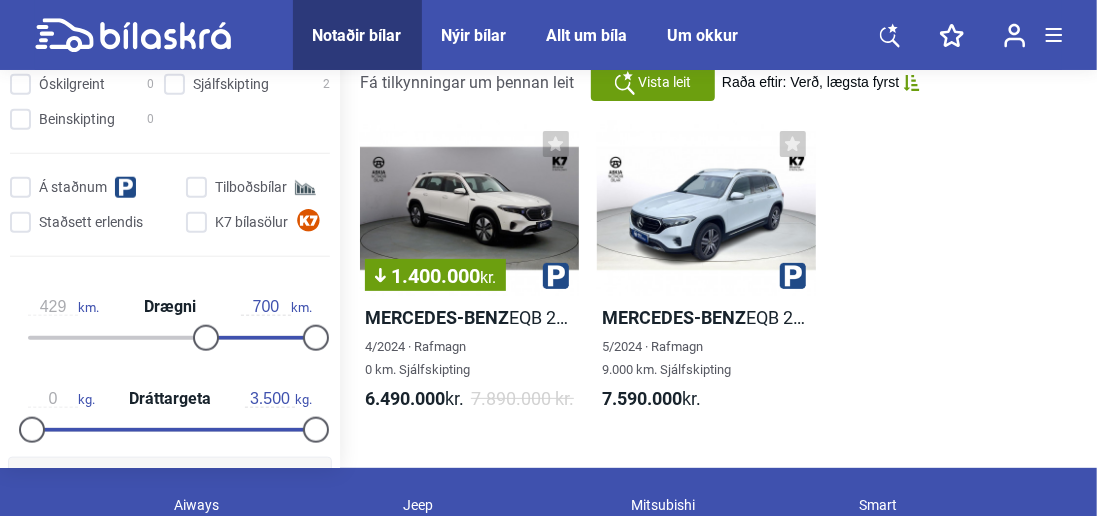 scroll, scrollTop: 134, scrollLeft: 0, axis: vertical 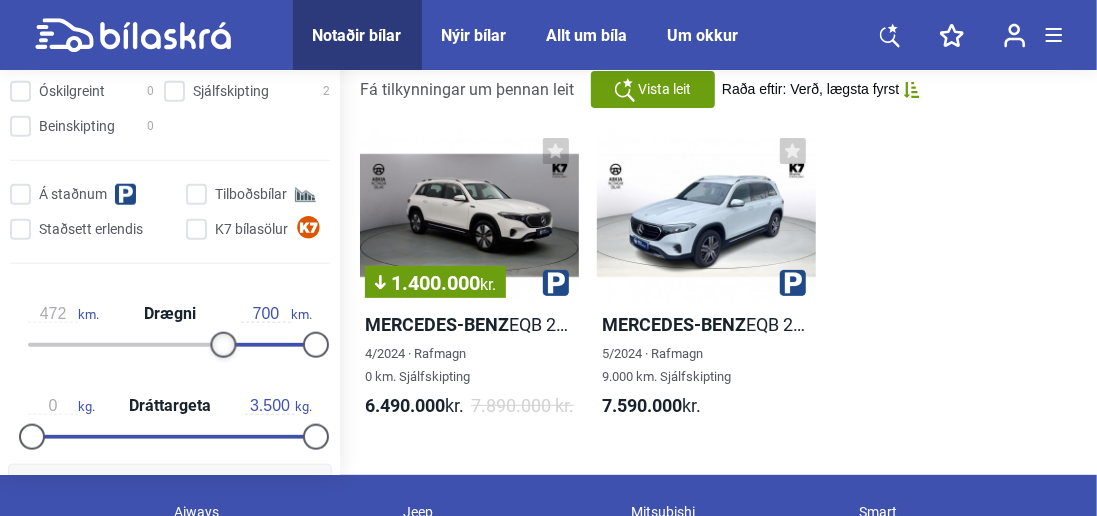 drag, startPoint x: 198, startPoint y: 367, endPoint x: 215, endPoint y: 364, distance: 17.262676 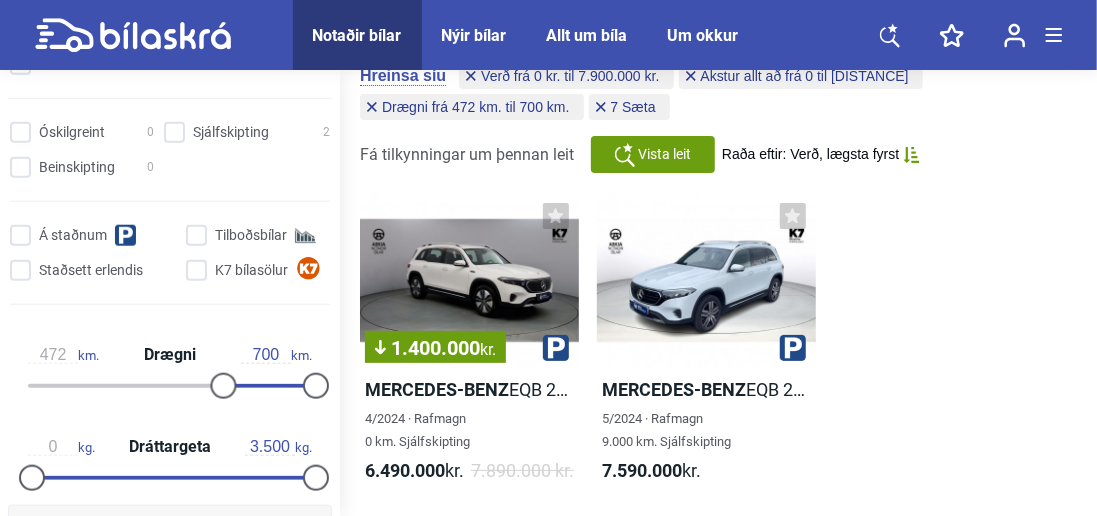 scroll, scrollTop: 0, scrollLeft: 0, axis: both 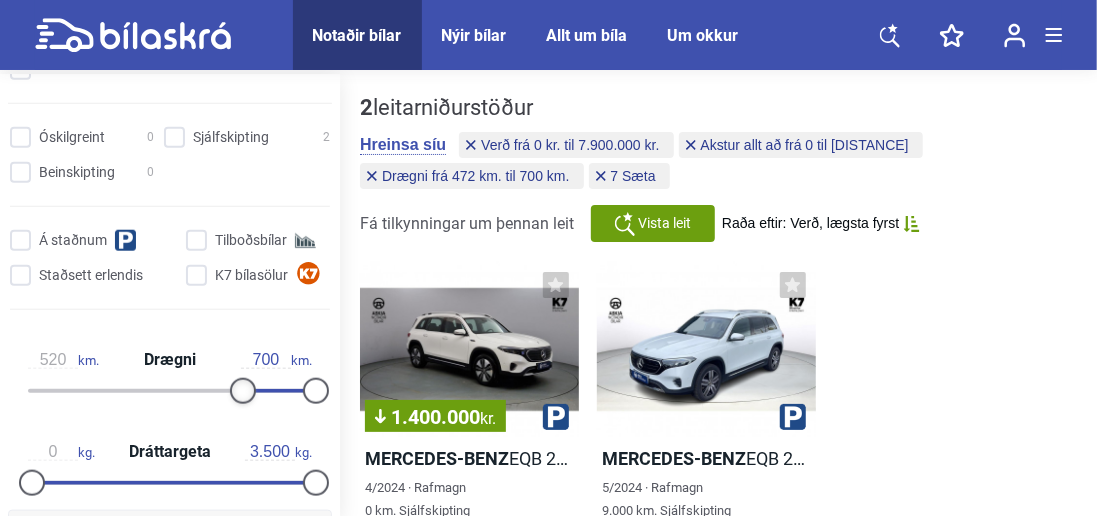 drag, startPoint x: 219, startPoint y: 389, endPoint x: 237, endPoint y: 386, distance: 18.248287 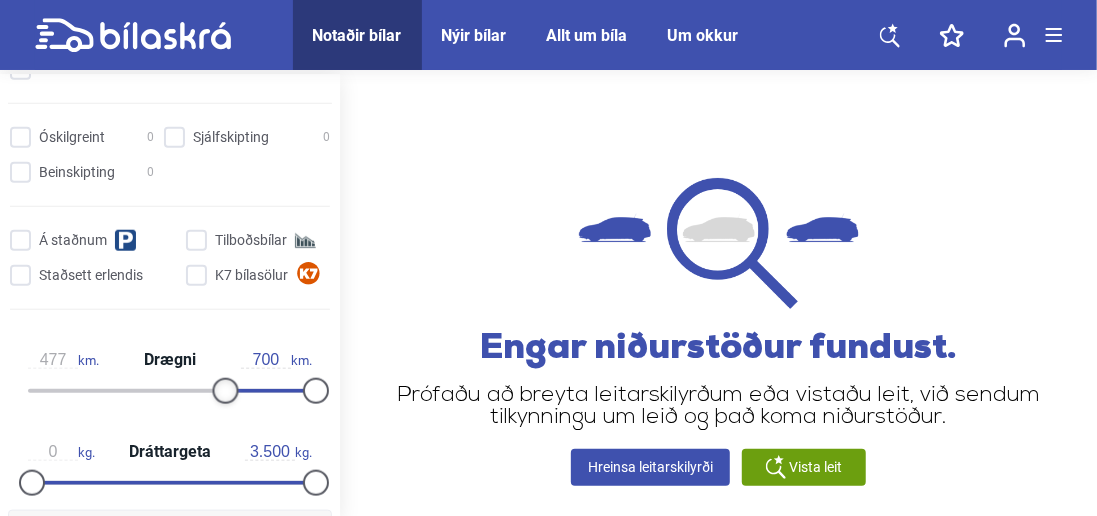 drag, startPoint x: 237, startPoint y: 386, endPoint x: 220, endPoint y: 393, distance: 18.384777 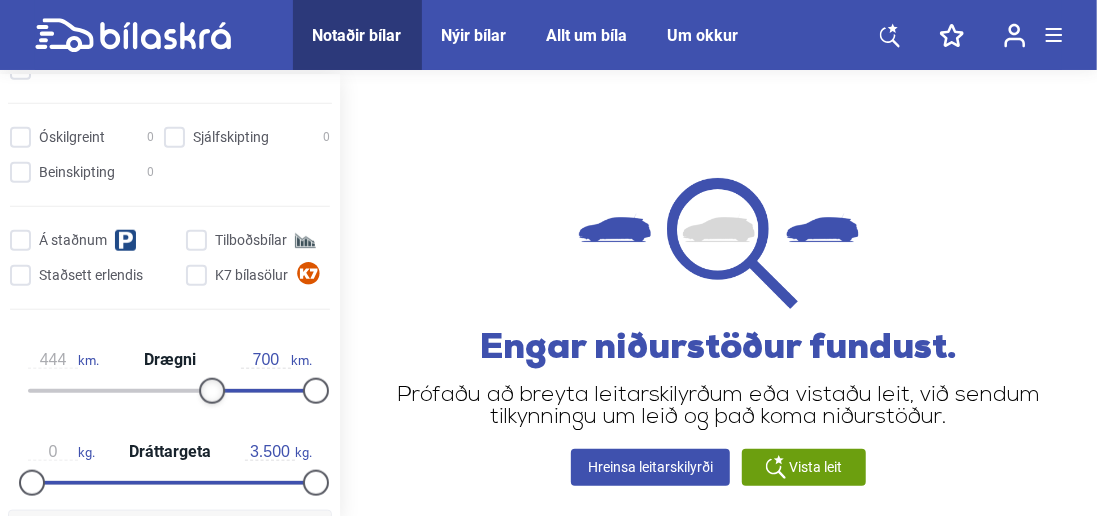 drag, startPoint x: 220, startPoint y: 393, endPoint x: 207, endPoint y: 397, distance: 13.601471 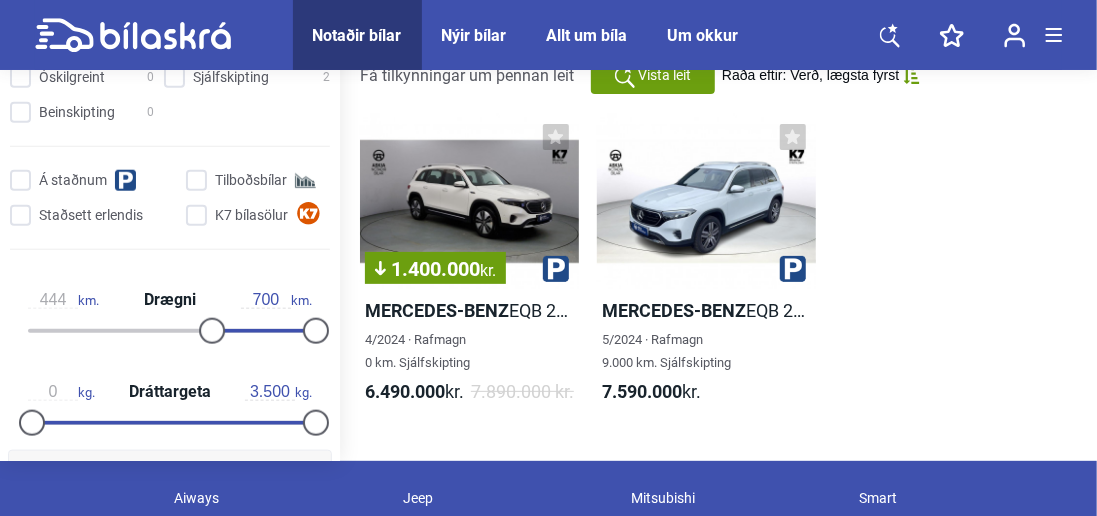 scroll, scrollTop: 138, scrollLeft: 0, axis: vertical 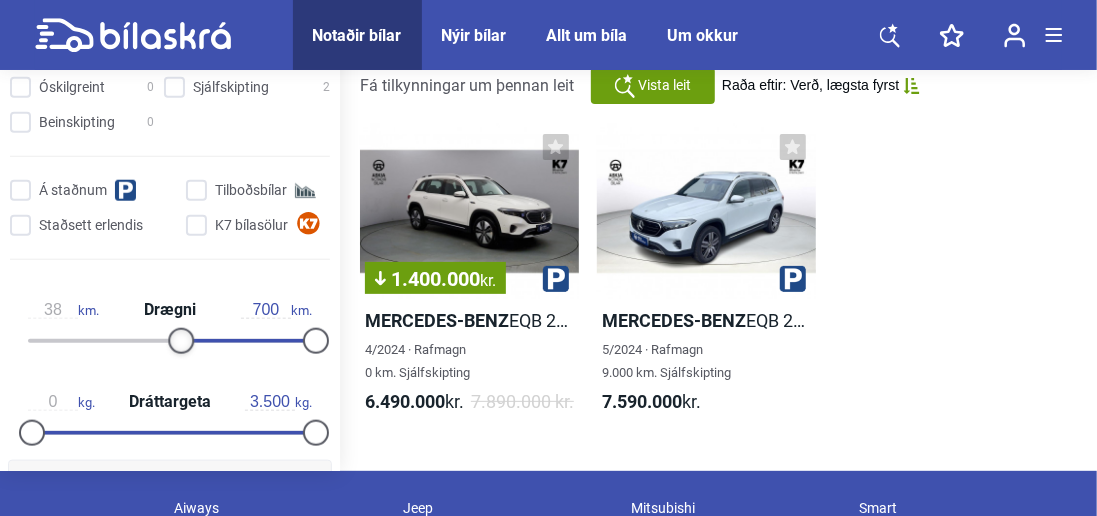 type on "0" 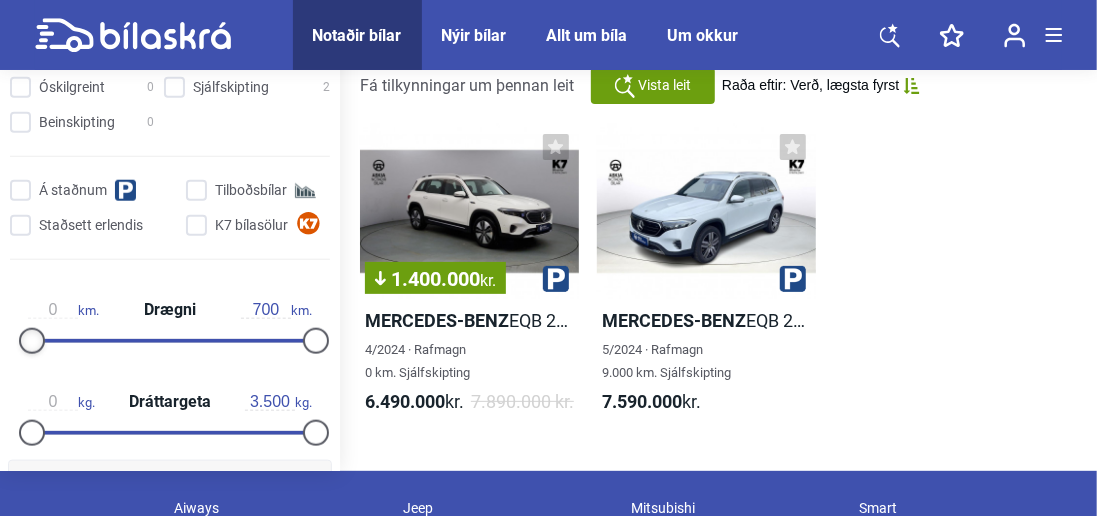 drag, startPoint x: 204, startPoint y: 367, endPoint x: -117, endPoint y: 384, distance: 321.44983 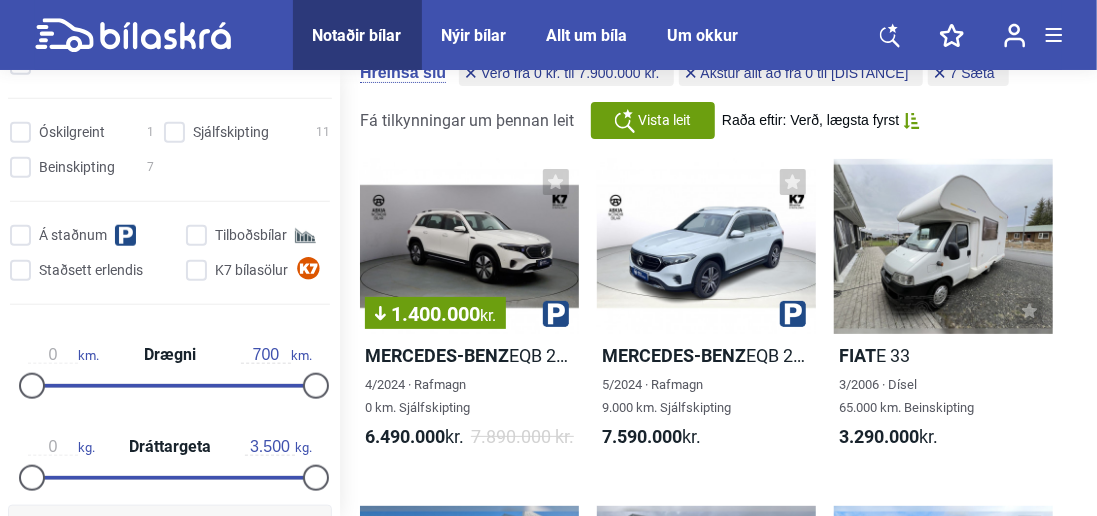 scroll, scrollTop: 0, scrollLeft: 0, axis: both 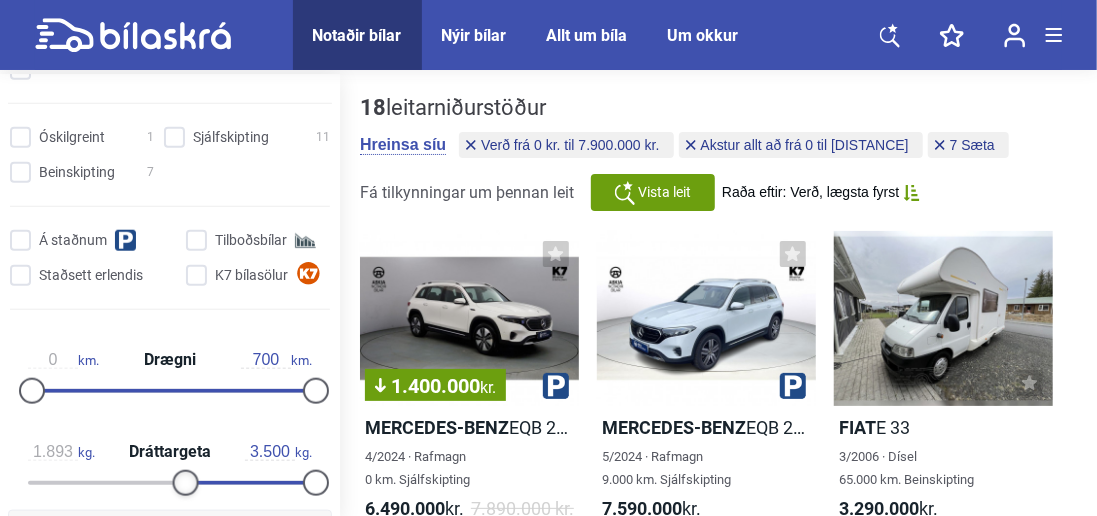 drag, startPoint x: 32, startPoint y: 471, endPoint x: 176, endPoint y: 482, distance: 144.41953 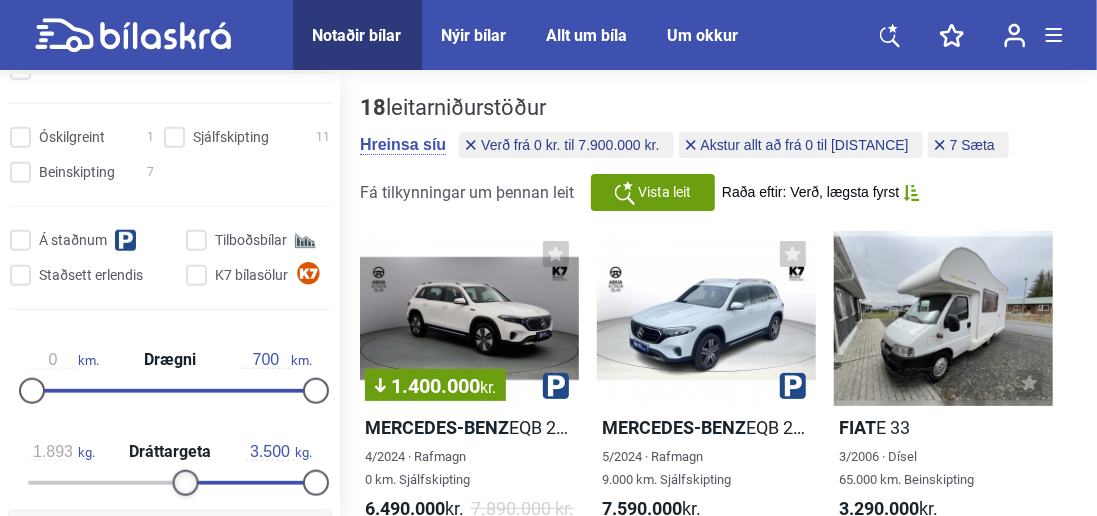 click at bounding box center (186, 483) 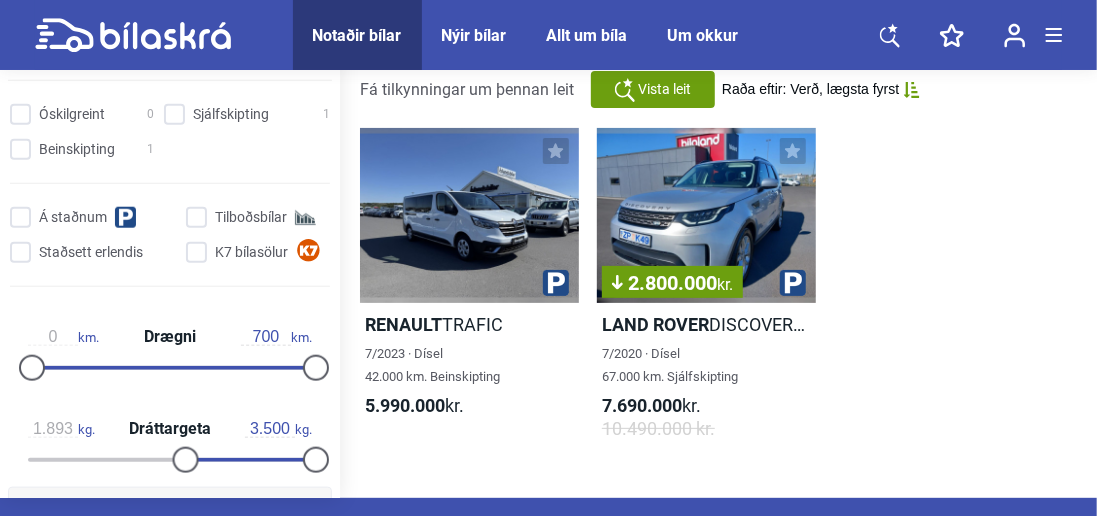 scroll, scrollTop: 147, scrollLeft: 0, axis: vertical 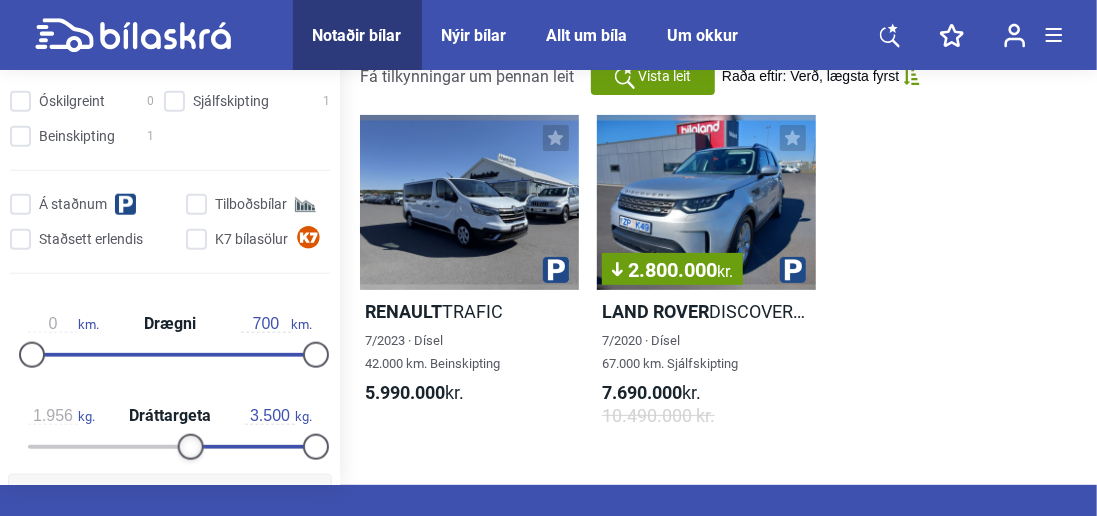 click at bounding box center [191, 447] 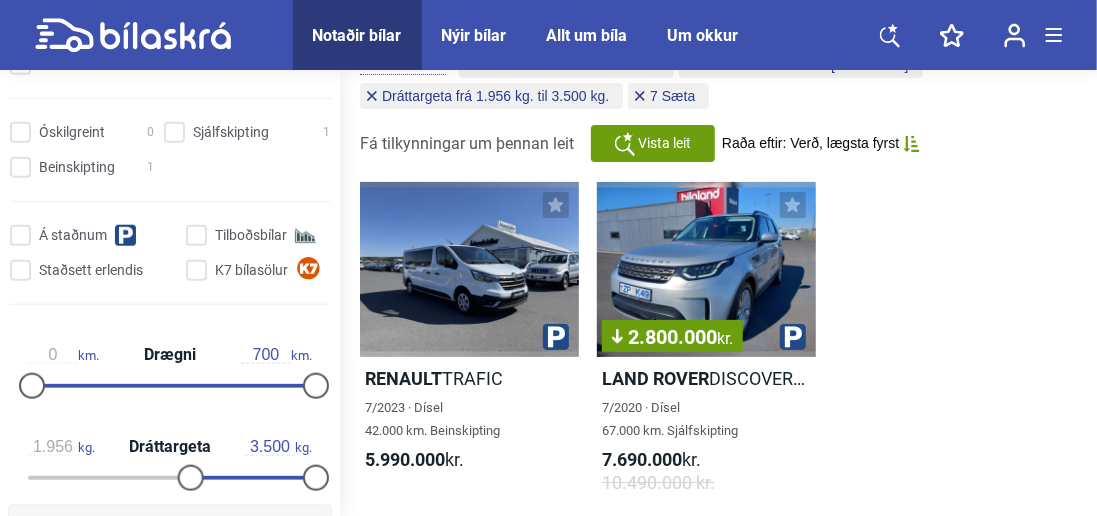 scroll, scrollTop: 0, scrollLeft: 0, axis: both 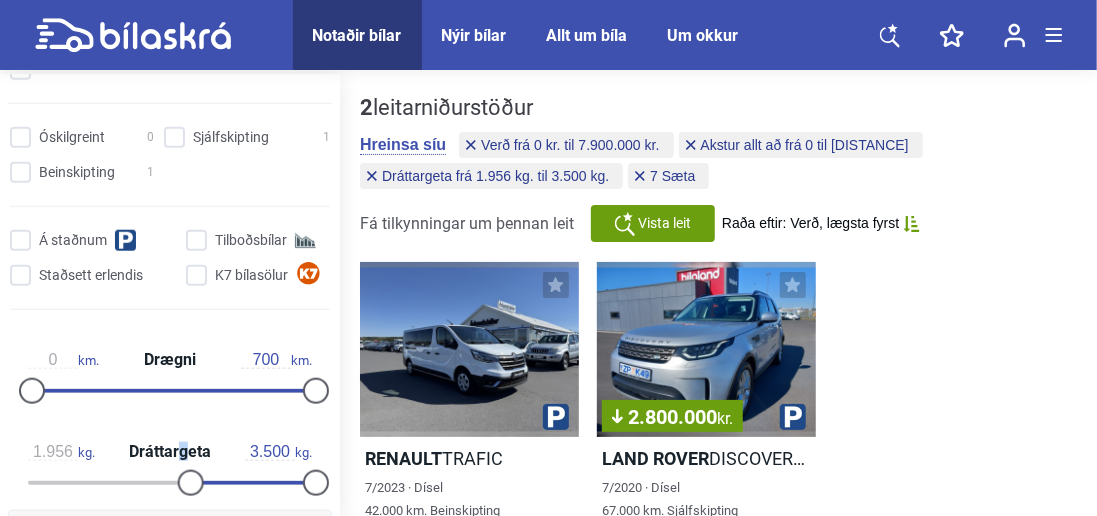 click on "Dráttargeta" at bounding box center (170, 452) 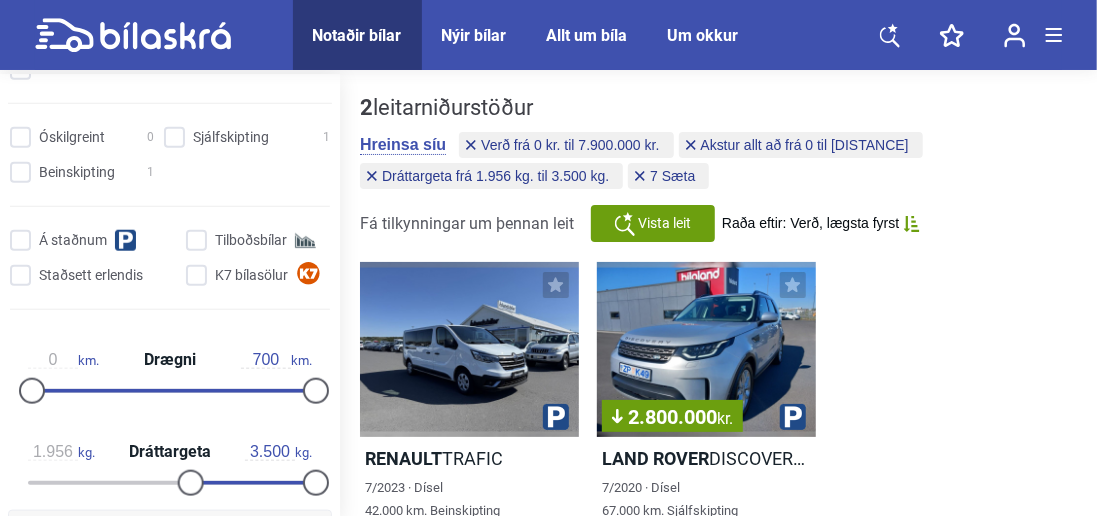 click on "1.956  kg.
Dráttargeta 3.500 kg." at bounding box center (170, 464) 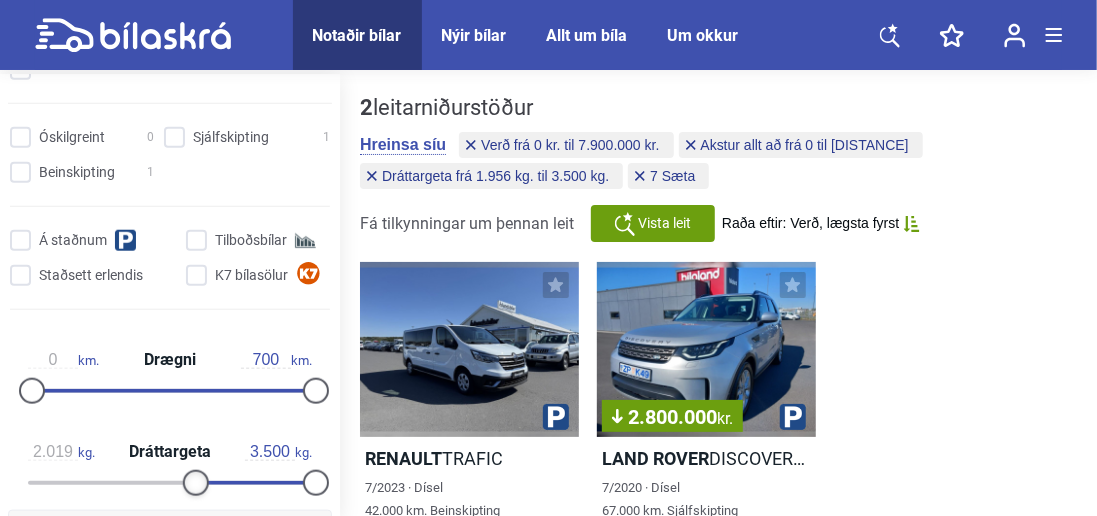 click at bounding box center (196, 483) 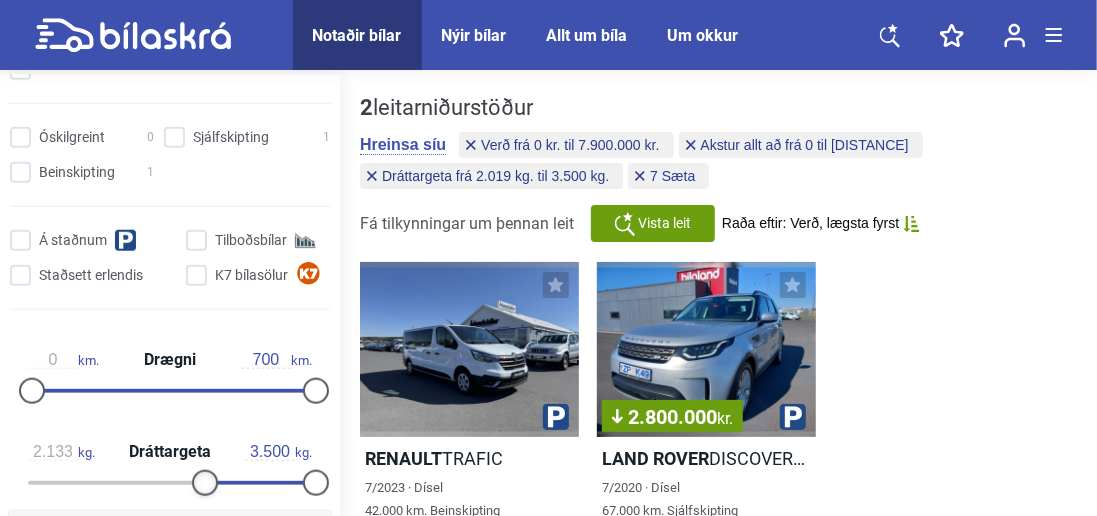 click at bounding box center [205, 483] 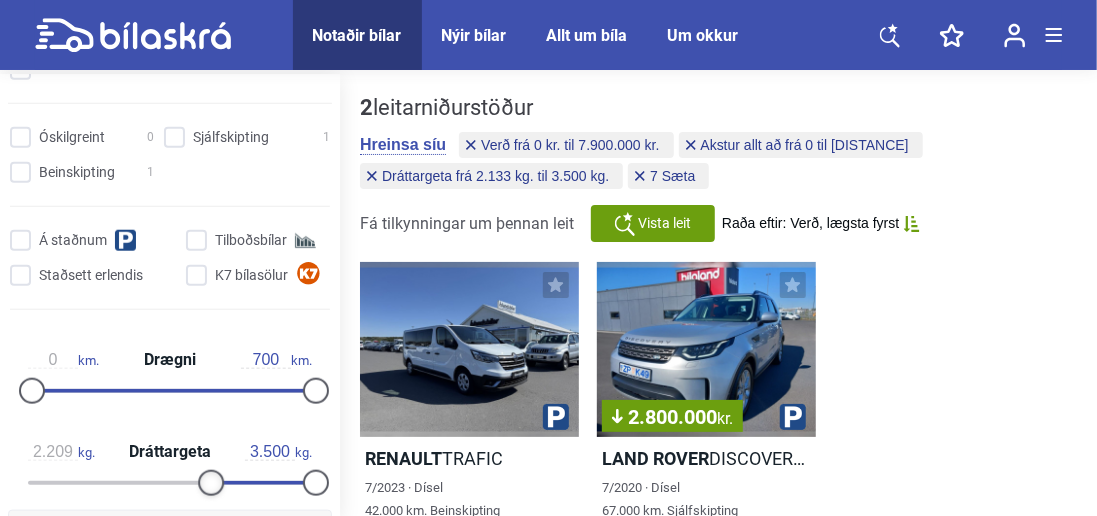 click at bounding box center (211, 483) 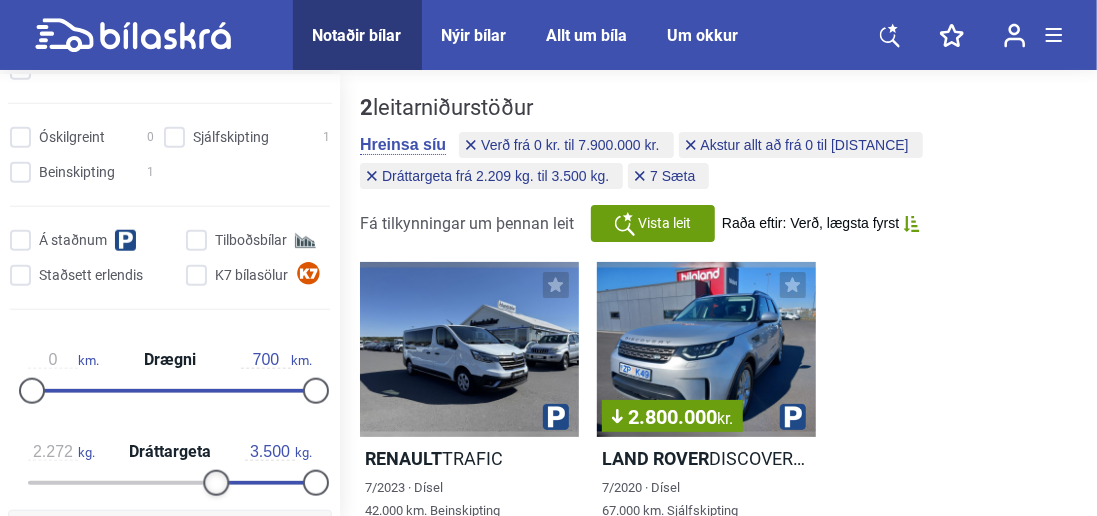 type on "2.297" 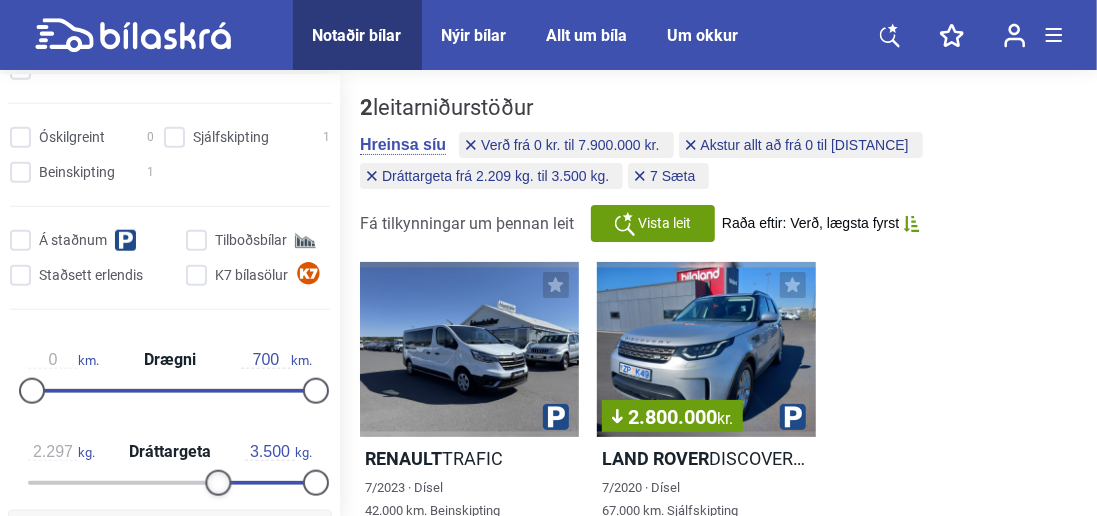 click at bounding box center [218, 483] 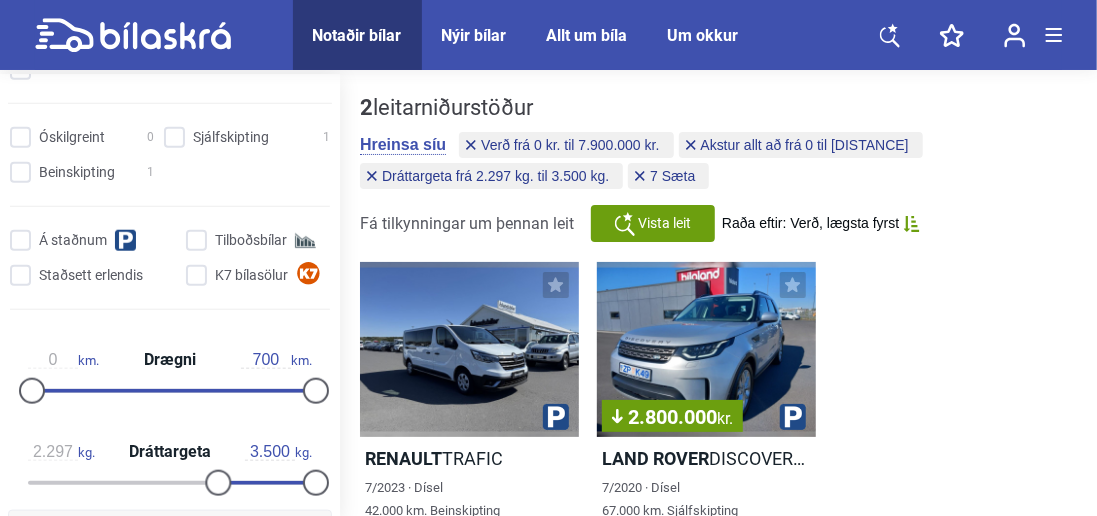 click on "Renault
TRAFIC
7/2023 · Dísel 42.000 km. Beinskipting 5.990.000
kr.
2.800.000
kr. Land Rover
DISCOVERY 5 SE
7/2020 · Dísel 67.000 km. Sjálfskipting 7.690.000
kr.
10.490.000 kr.
Load More" at bounding box center [718, 427] 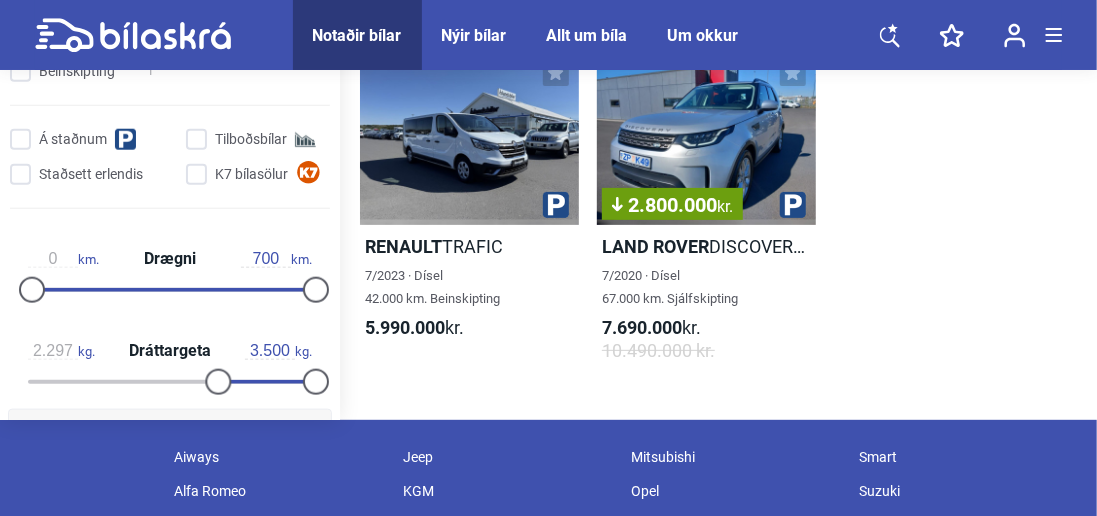 scroll, scrollTop: 204, scrollLeft: 0, axis: vertical 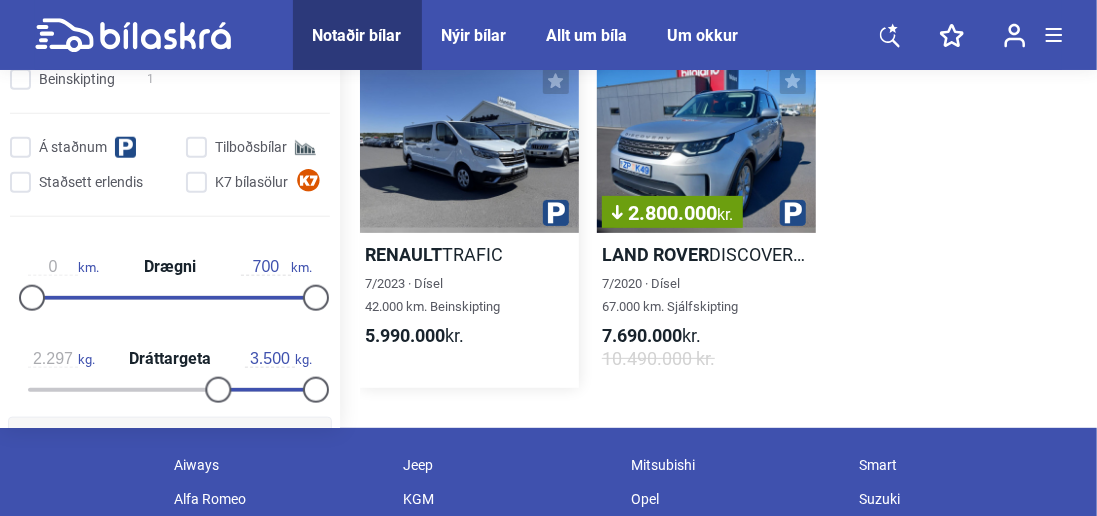 click at bounding box center (469, 145) 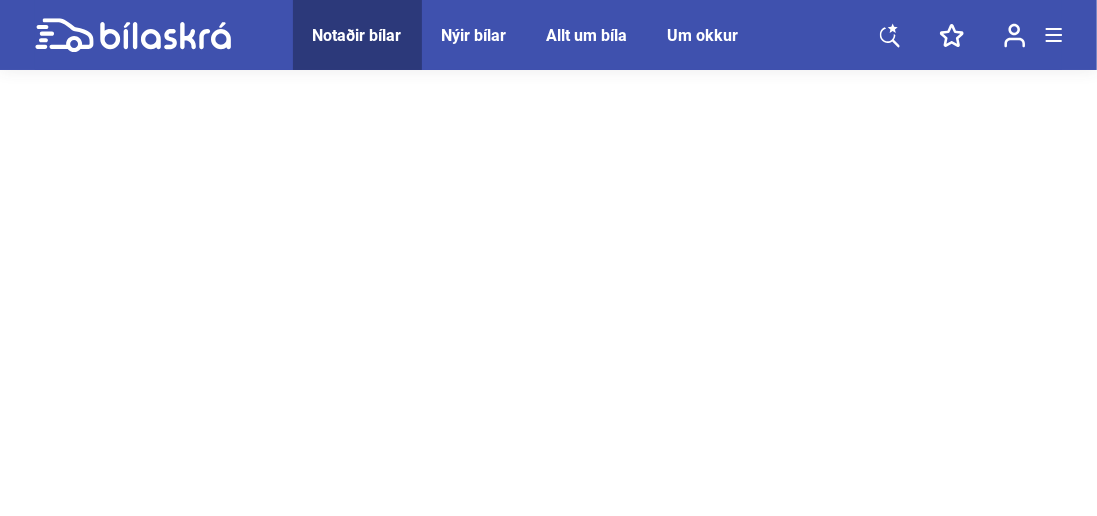 scroll, scrollTop: 0, scrollLeft: 0, axis: both 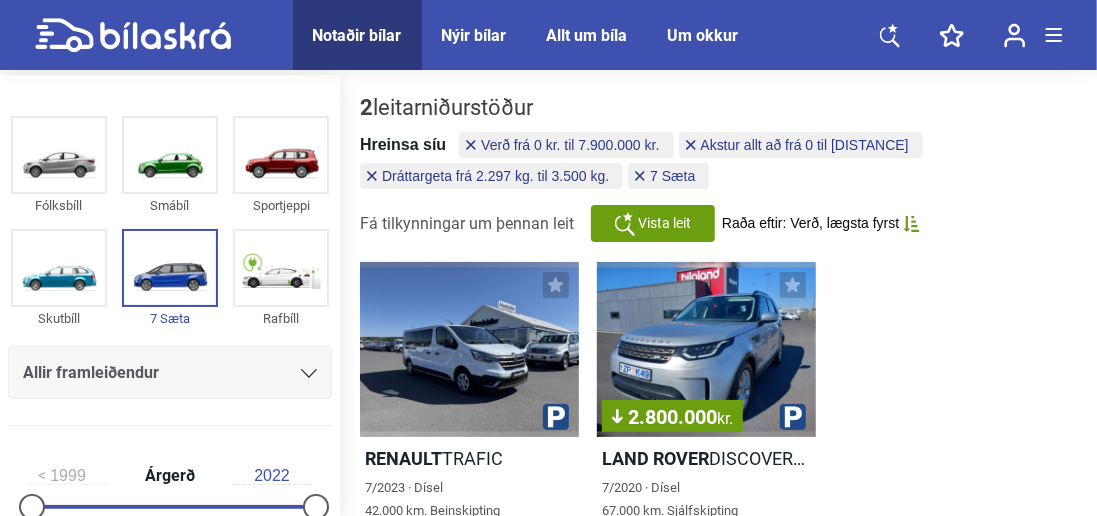 click on "Hreinsa síu" at bounding box center [403, 145] 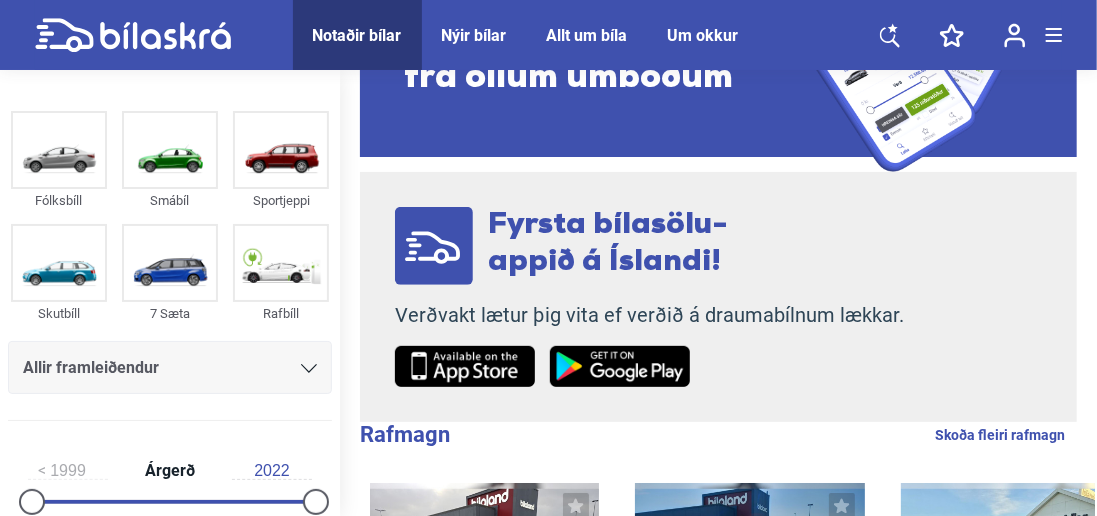 scroll, scrollTop: 152, scrollLeft: 0, axis: vertical 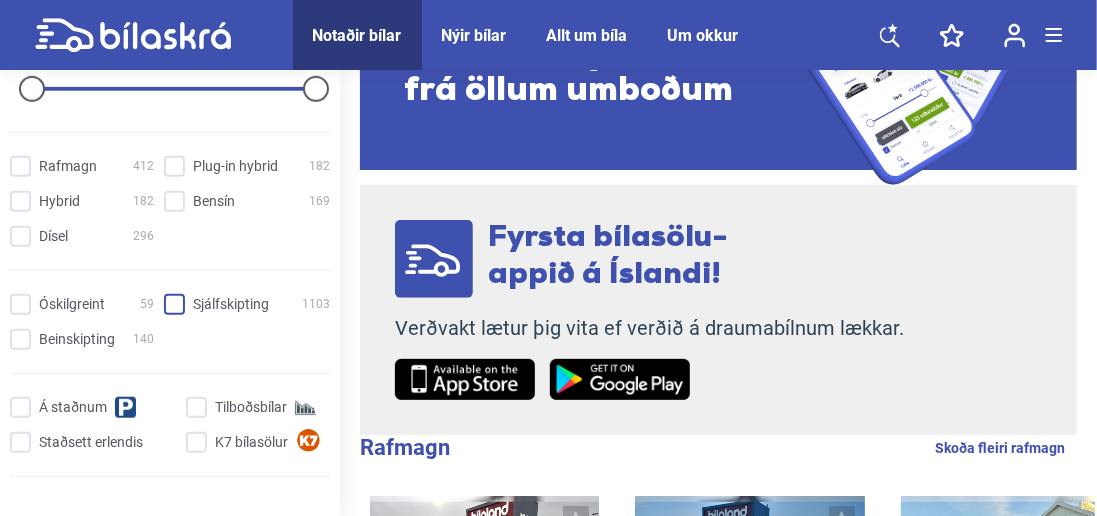 click on "Sjálfskipting 1103" at bounding box center [250, 305] 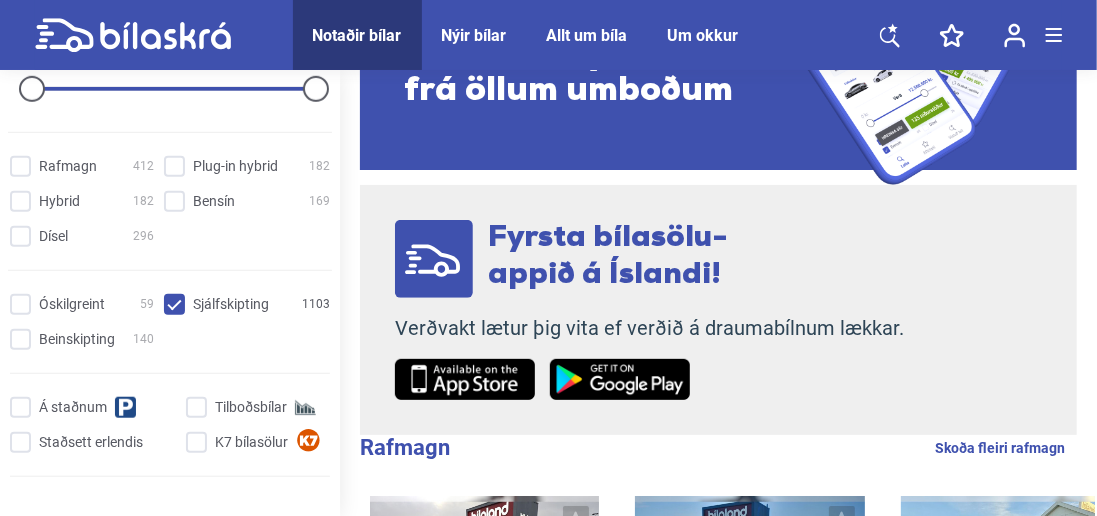 scroll, scrollTop: 0, scrollLeft: 0, axis: both 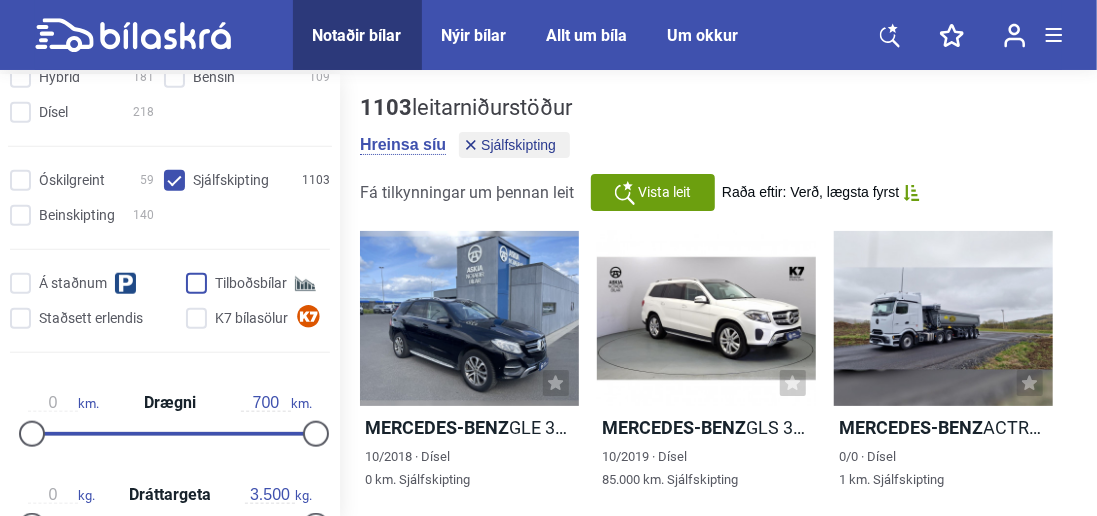 click on "Tilboðsbílar" at bounding box center [261, 284] 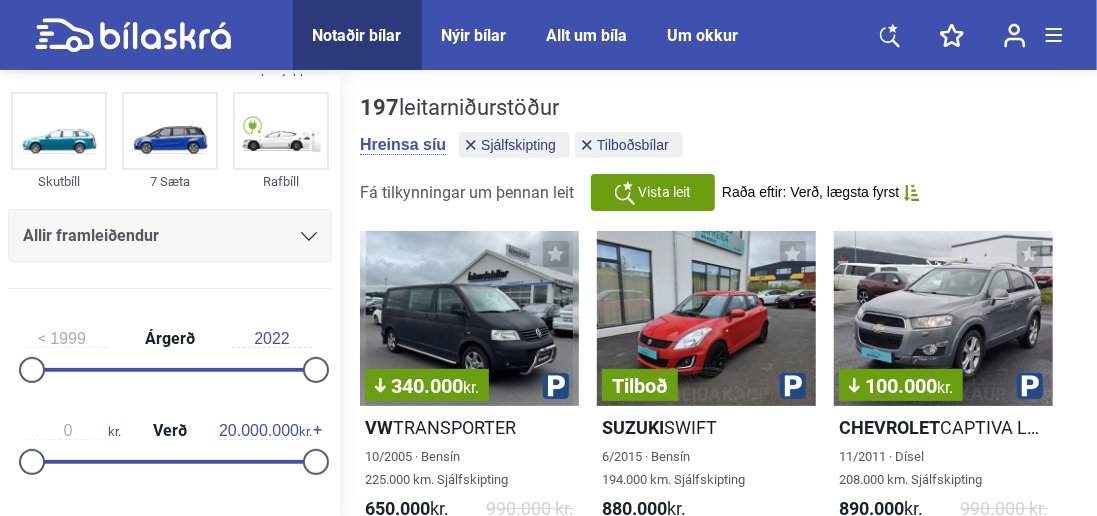 scroll, scrollTop: 726, scrollLeft: 0, axis: vertical 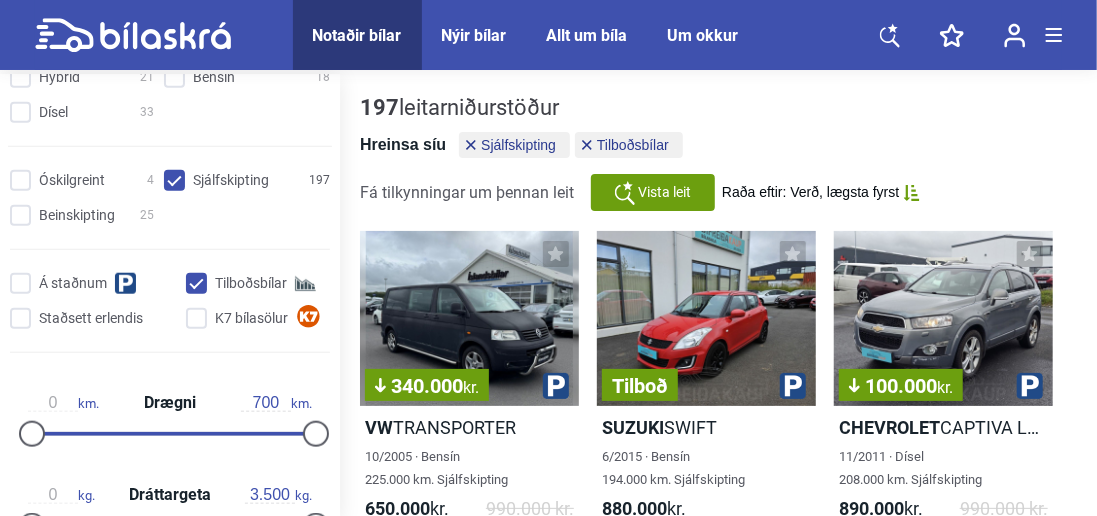 click on "Hreinsa síu" at bounding box center [403, 145] 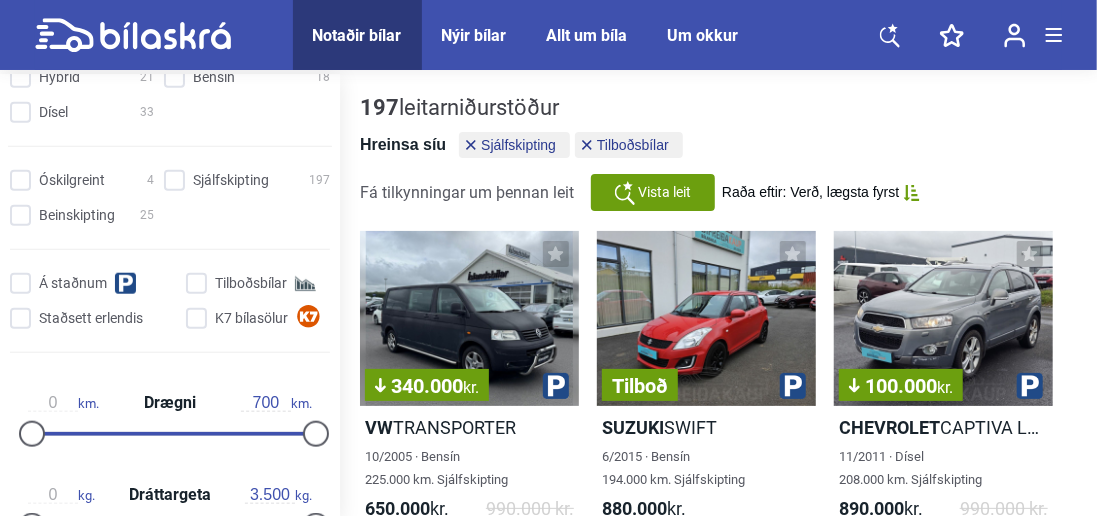 type on "2022" 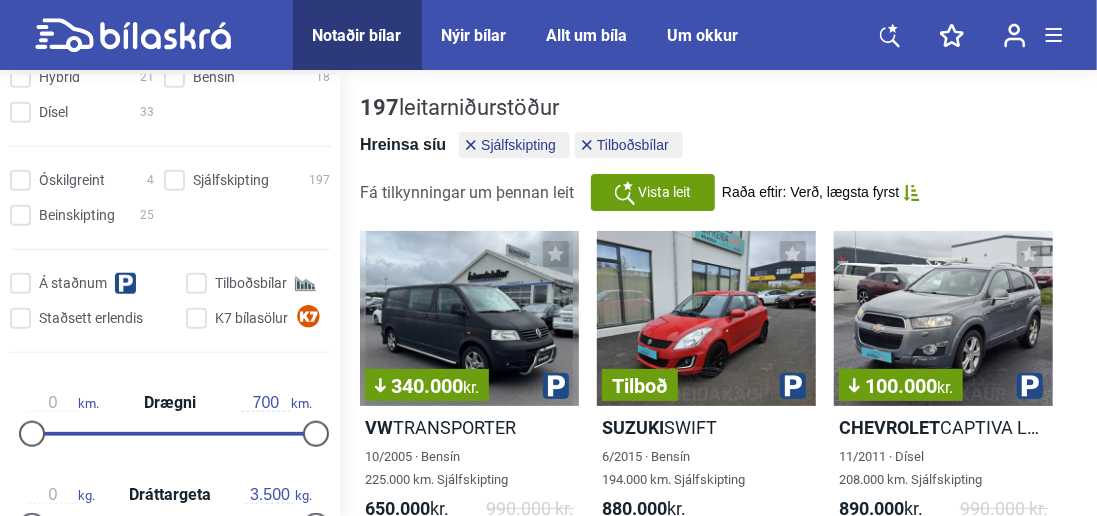 checkbox on "false" 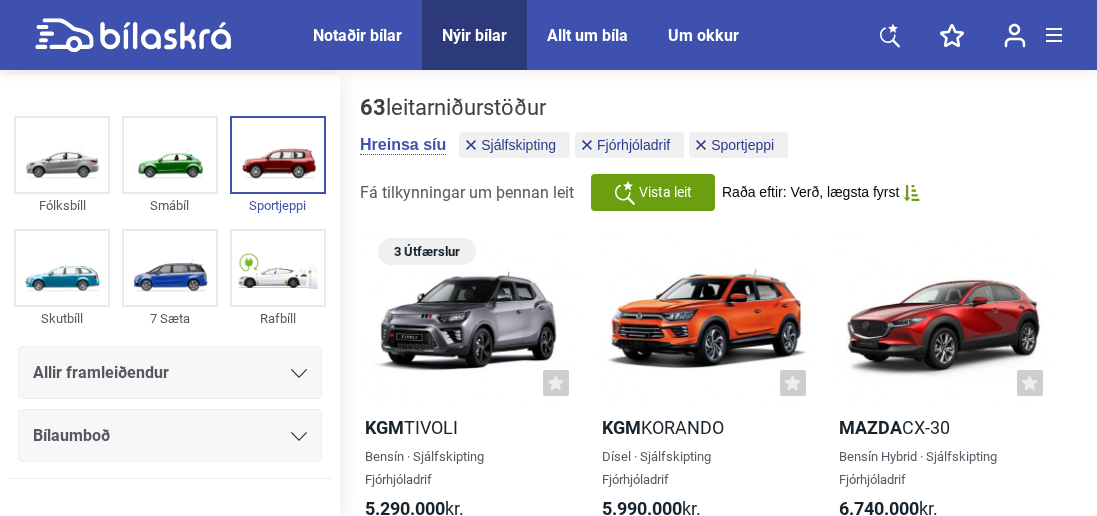 scroll, scrollTop: 0, scrollLeft: 0, axis: both 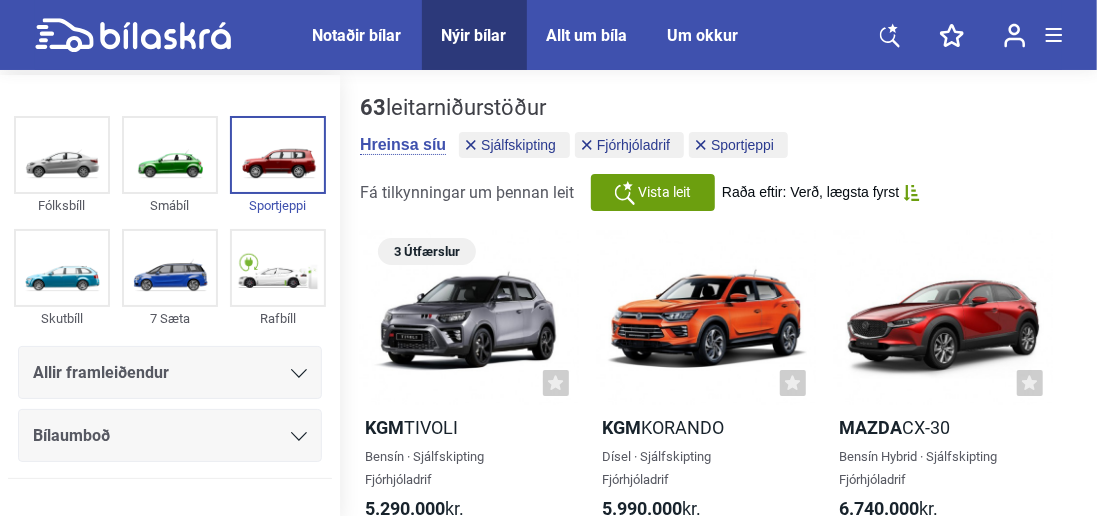click on "Notaðir bílar" at bounding box center (357, 35) 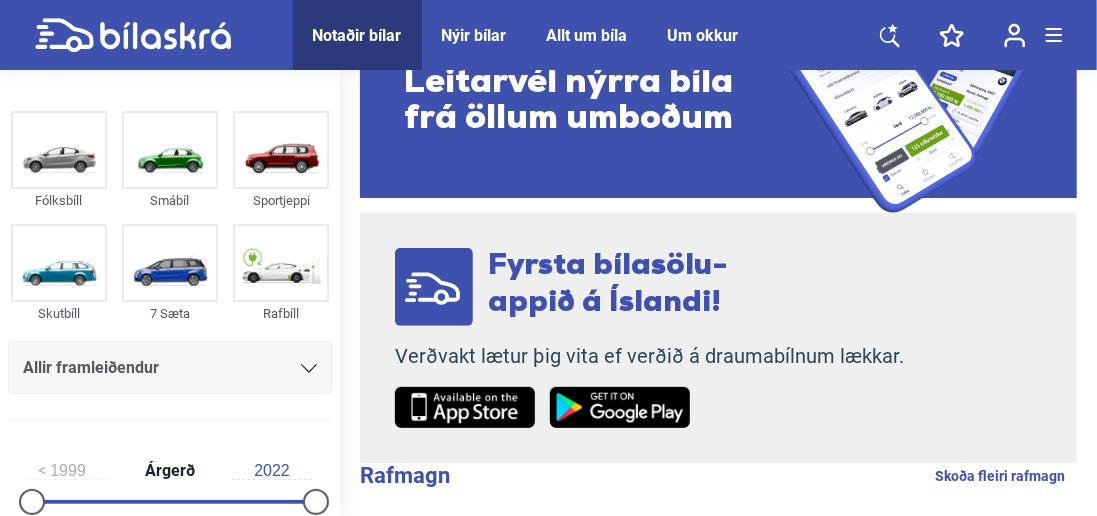 scroll, scrollTop: 161, scrollLeft: 0, axis: vertical 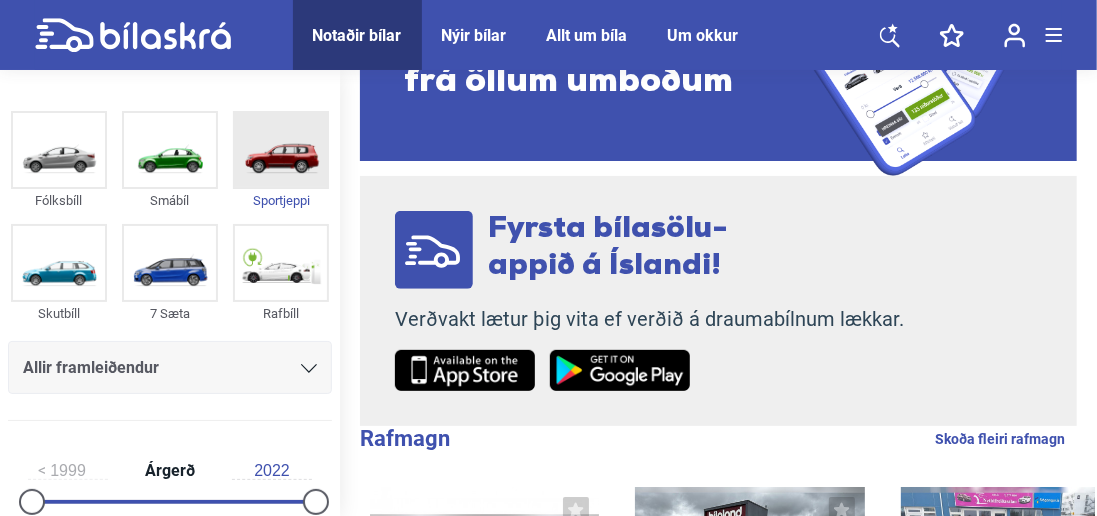click at bounding box center [281, 150] 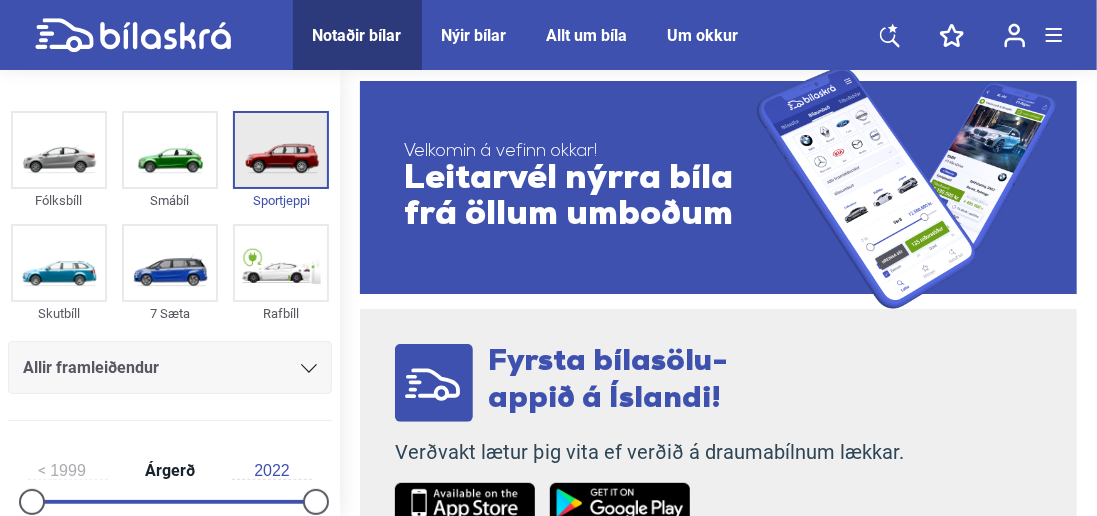 scroll, scrollTop: 0, scrollLeft: 0, axis: both 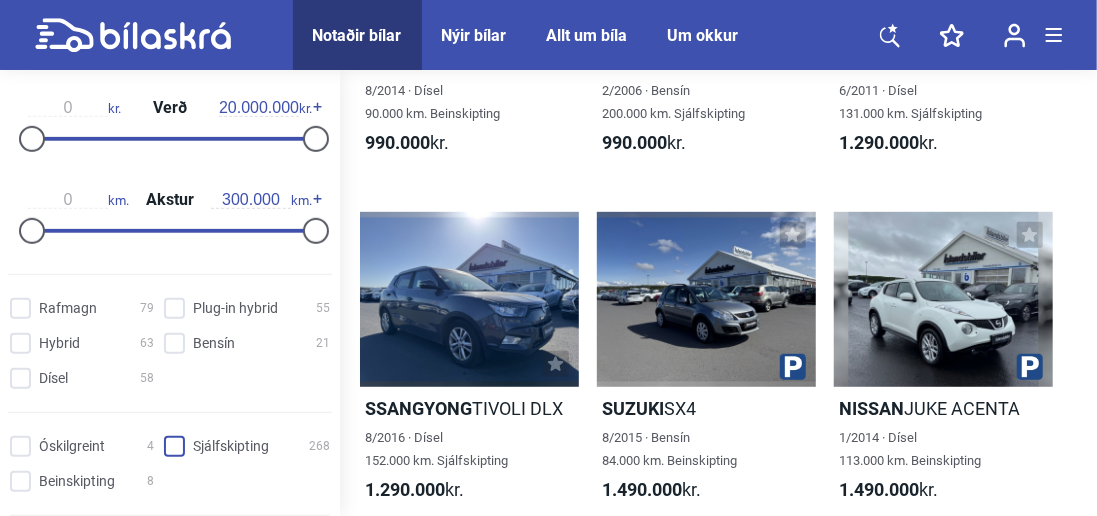 click on "Sjálfskipting 268" at bounding box center [250, 447] 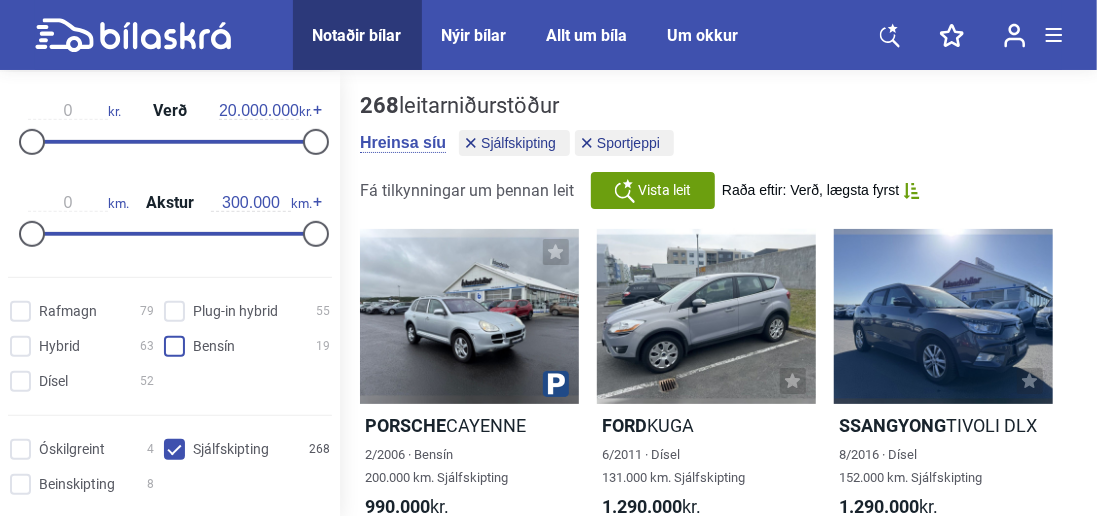 scroll, scrollTop: 0, scrollLeft: 0, axis: both 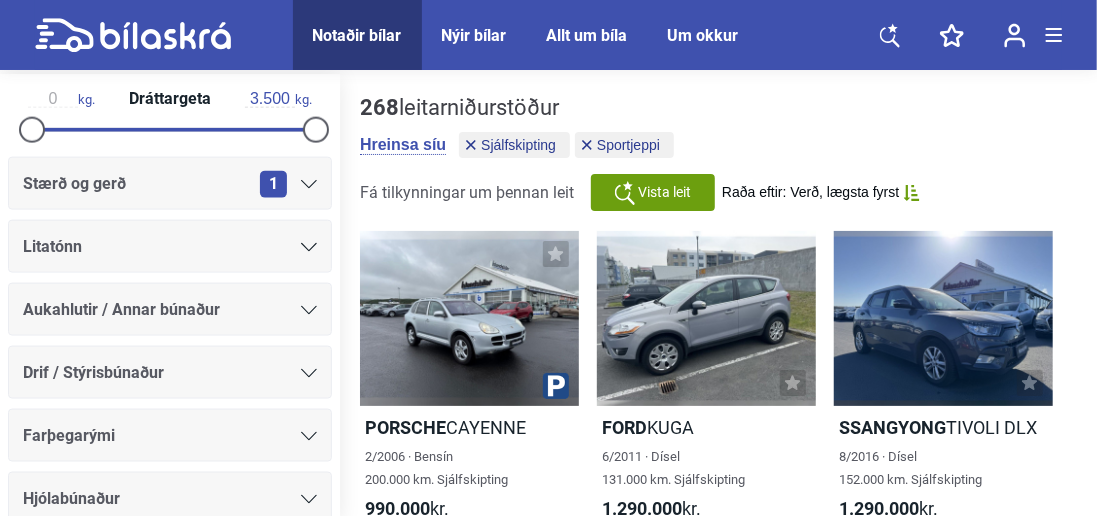 click on "1" at bounding box center (288, 184) 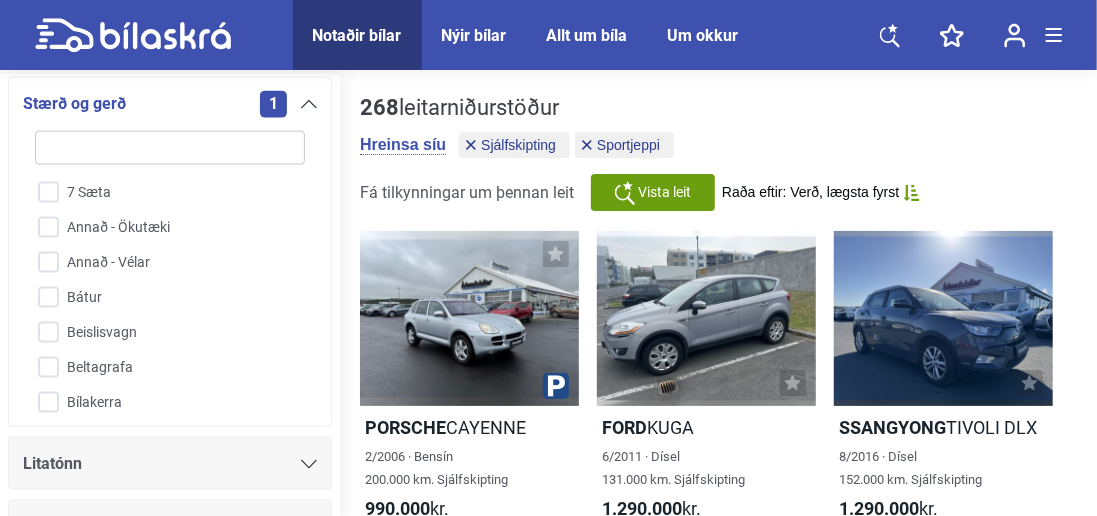 click on "7 Sæta Annað - Ökutæki Annað - Vélar Bátur Beislisvagn Beltagrafa Bílakerra Bor Brjótur Buggy Dráttarbíll Dráttarvél Fellihýsi Ferðatæki Festivagn Fjölnotabíll Fjórhjól Flatvagn Fleygur Fólksbíll" at bounding box center [170, 266] 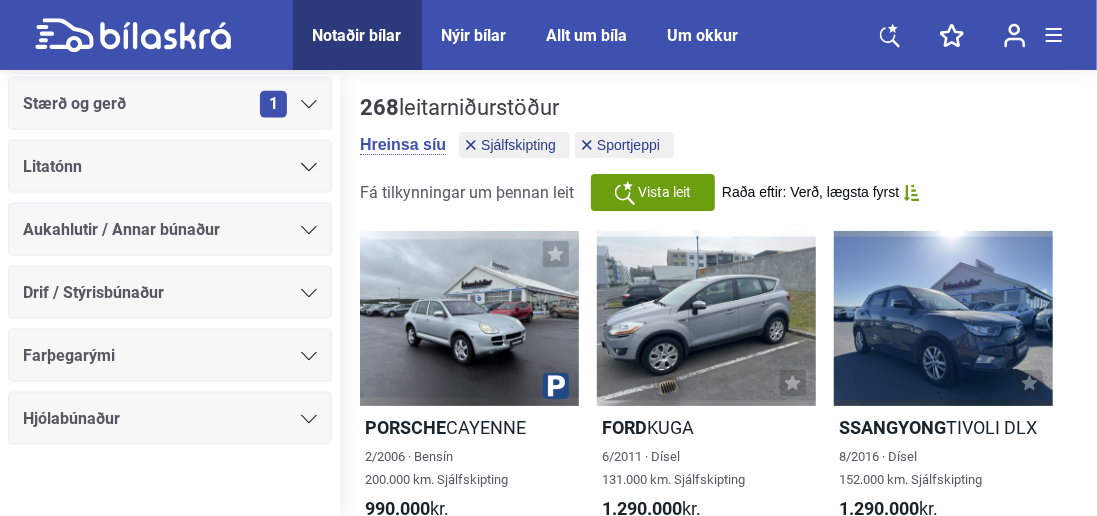 click on "Drif / Stýrisbúnaður" at bounding box center (170, 293) 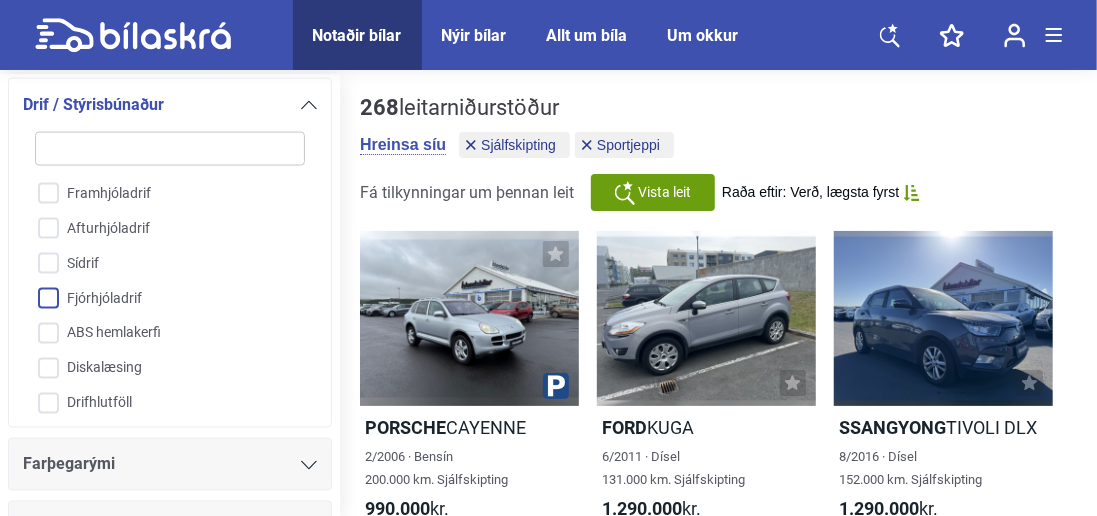 click on "Fjórhjóladrif" at bounding box center [157, 299] 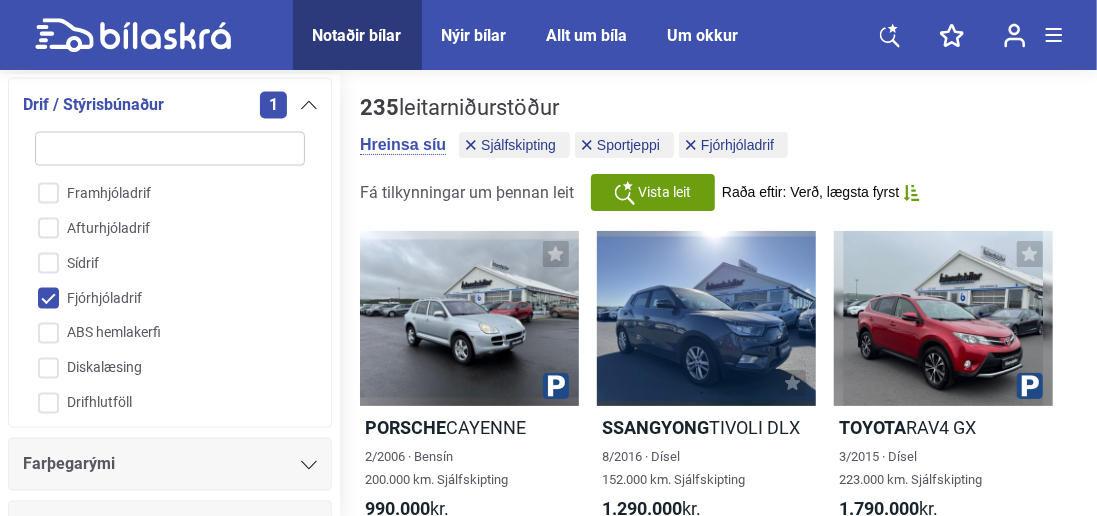 click on "235 leitarniðurstöður
Hreinsa síu Sjálfskipting Sportjeppi Fjórhjóladrif Fá tilkynningar um þennan leit Vista leit Raða eftir: Verð, lægsta fyrst" at bounding box center (718, 153) 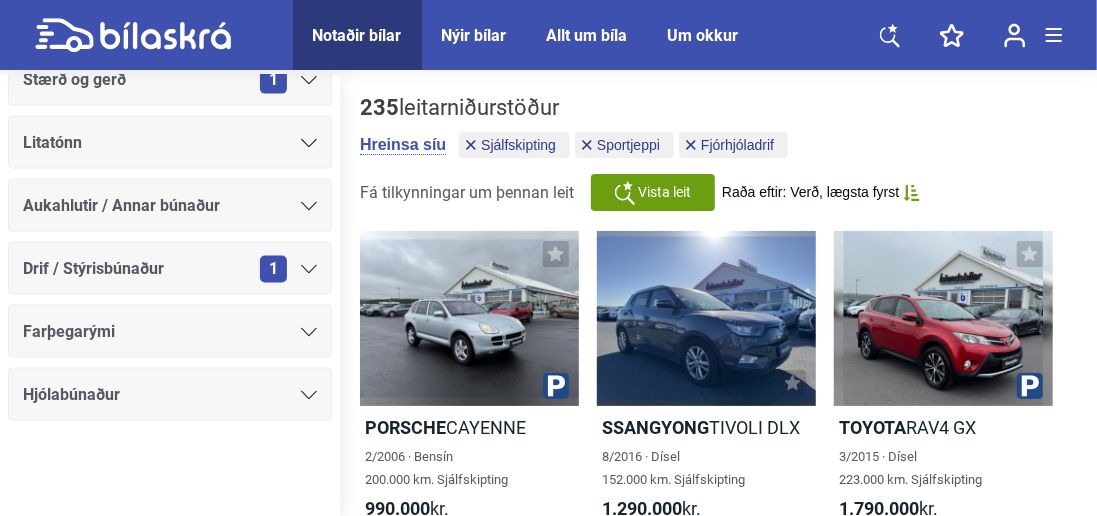 scroll, scrollTop: 1220, scrollLeft: 0, axis: vertical 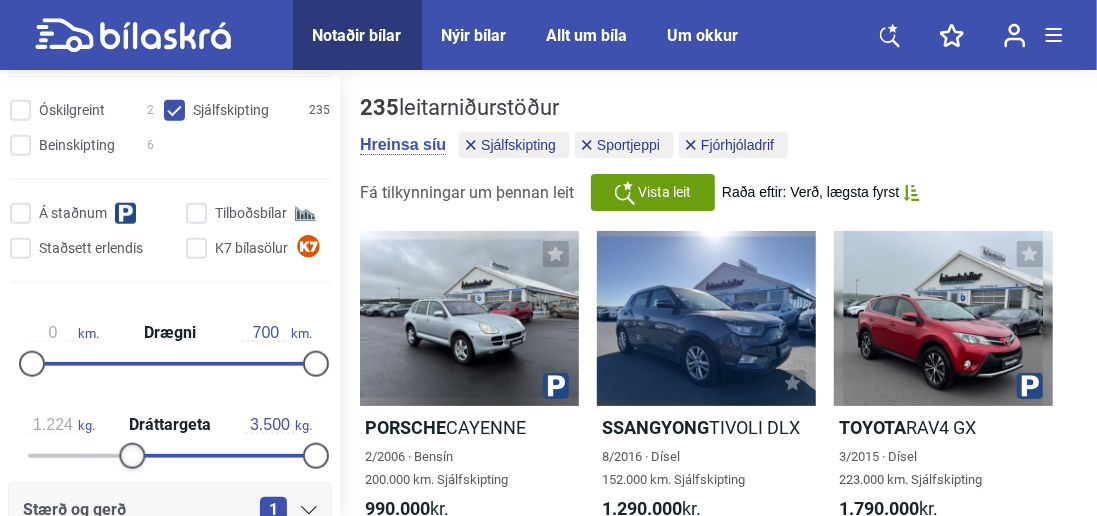 type on "1.212" 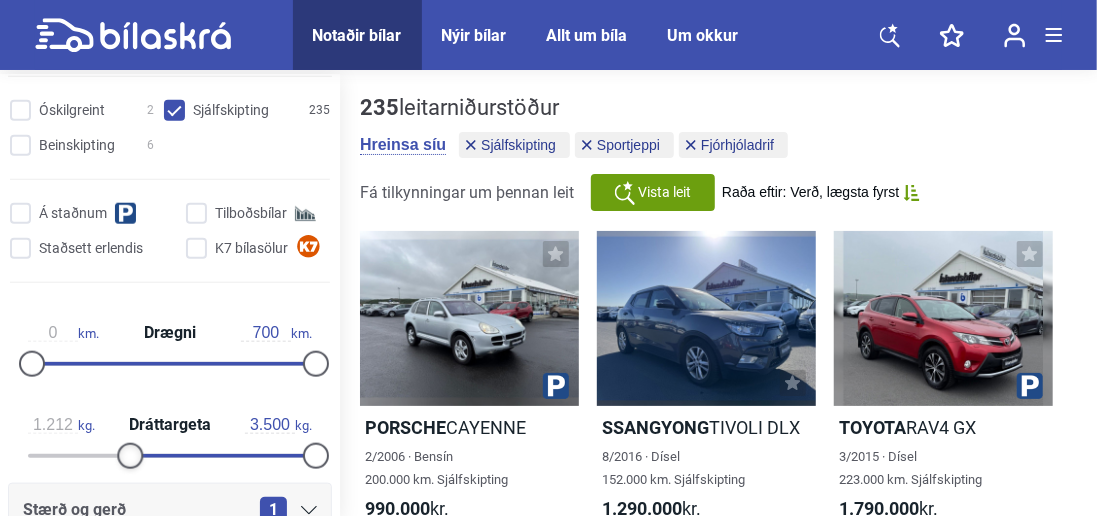 drag, startPoint x: 30, startPoint y: 456, endPoint x: 126, endPoint y: 465, distance: 96.42095 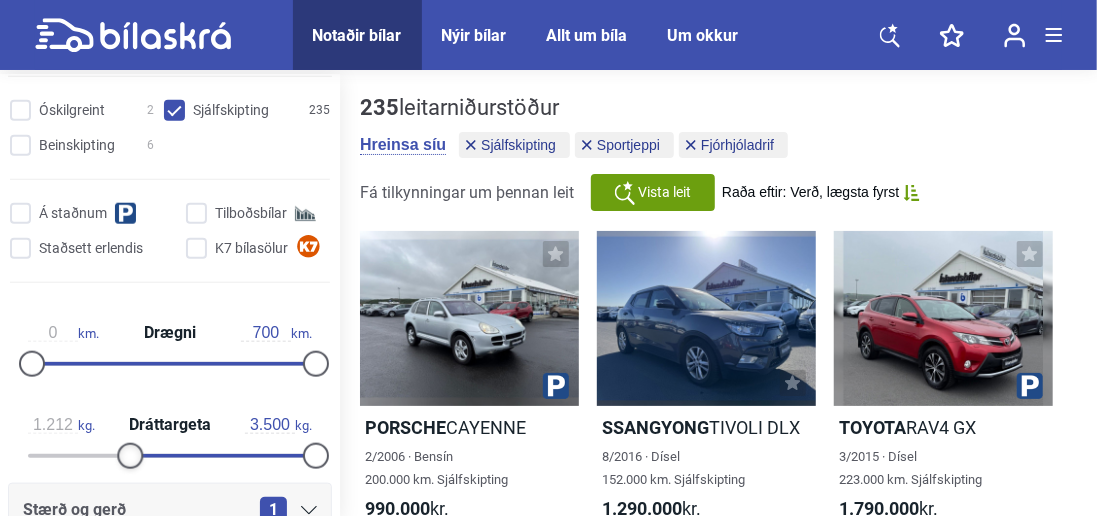 click at bounding box center (130, 456) 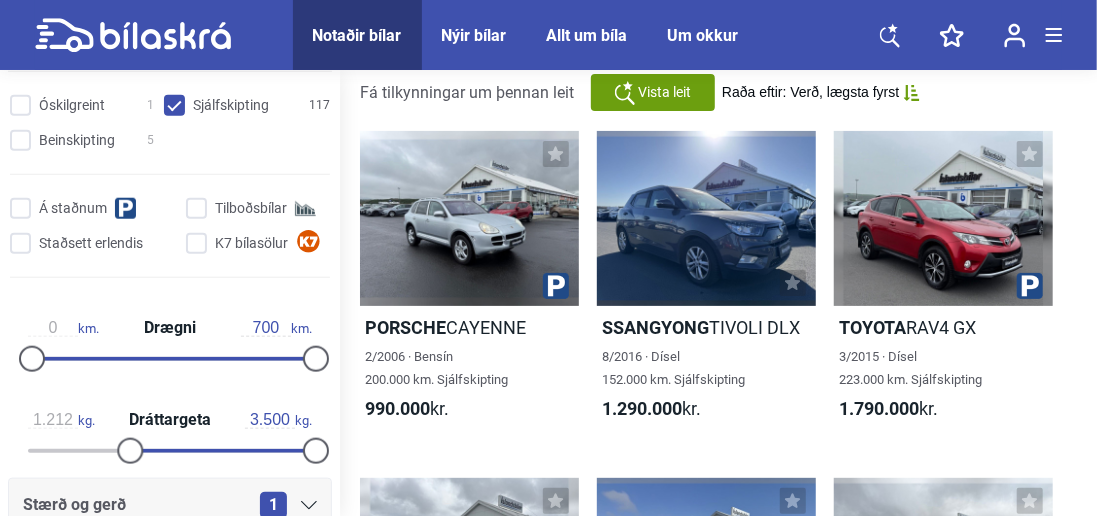 scroll, scrollTop: 0, scrollLeft: 0, axis: both 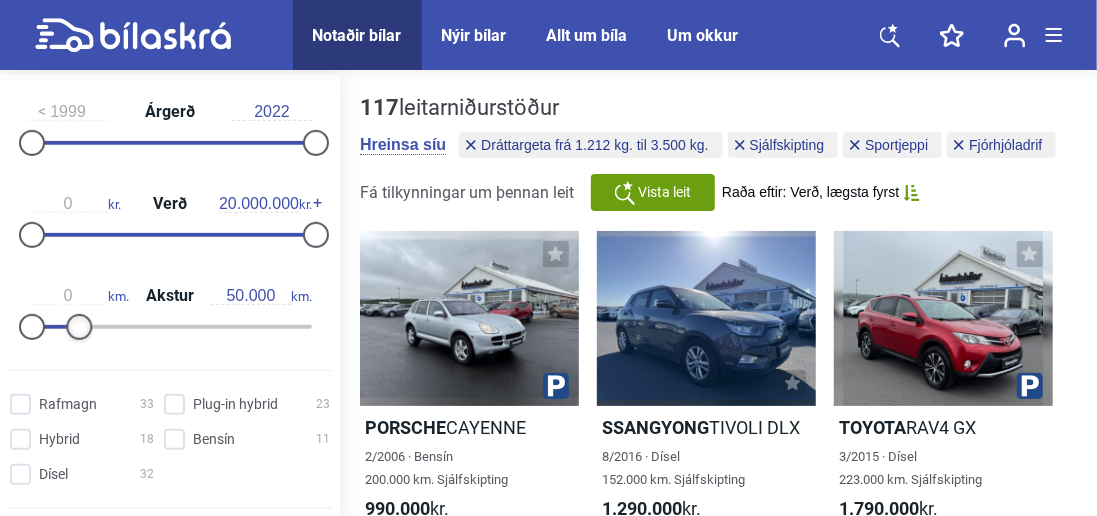 type on "60.000" 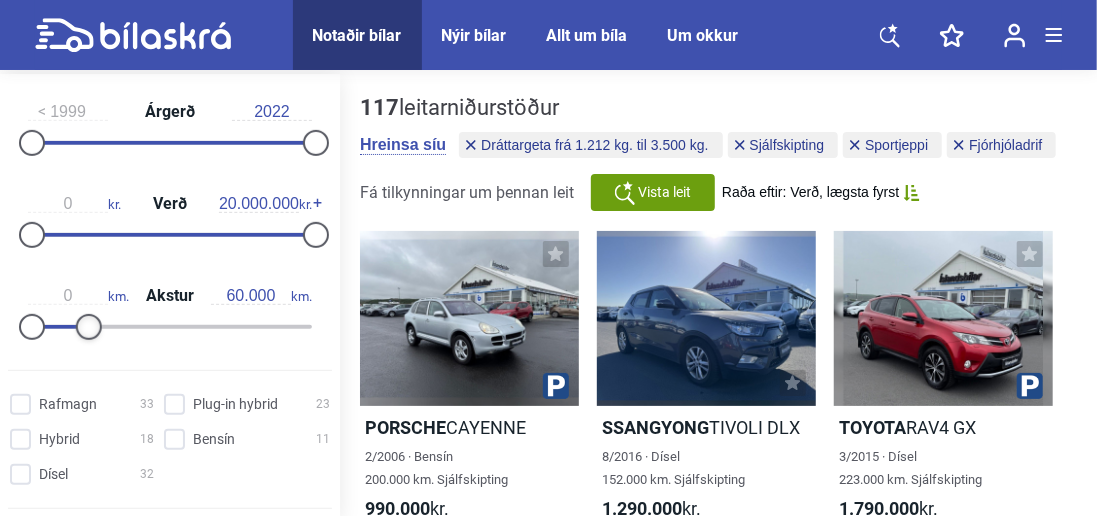 drag, startPoint x: 302, startPoint y: 327, endPoint x: 78, endPoint y: 329, distance: 224.00893 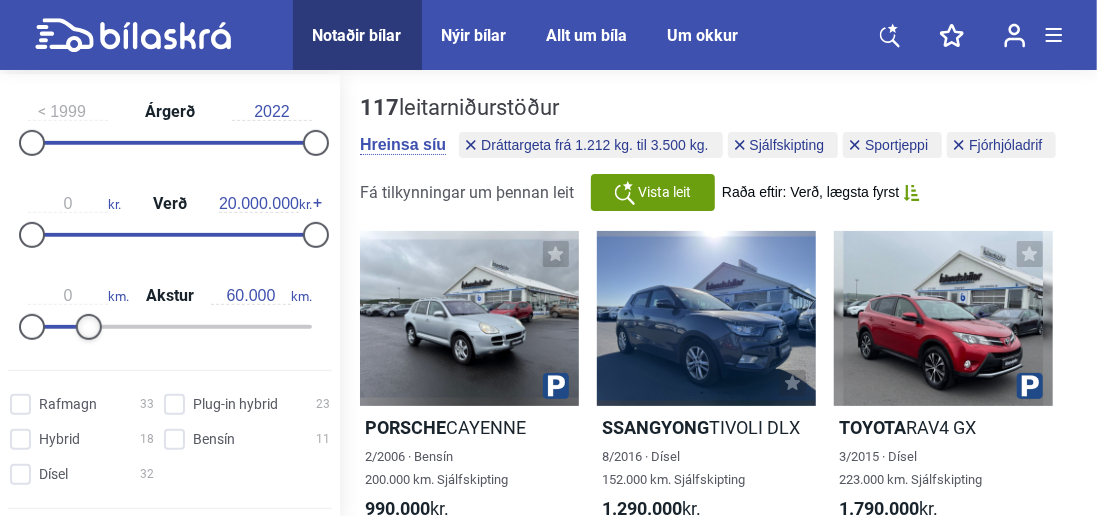 click at bounding box center (89, 327) 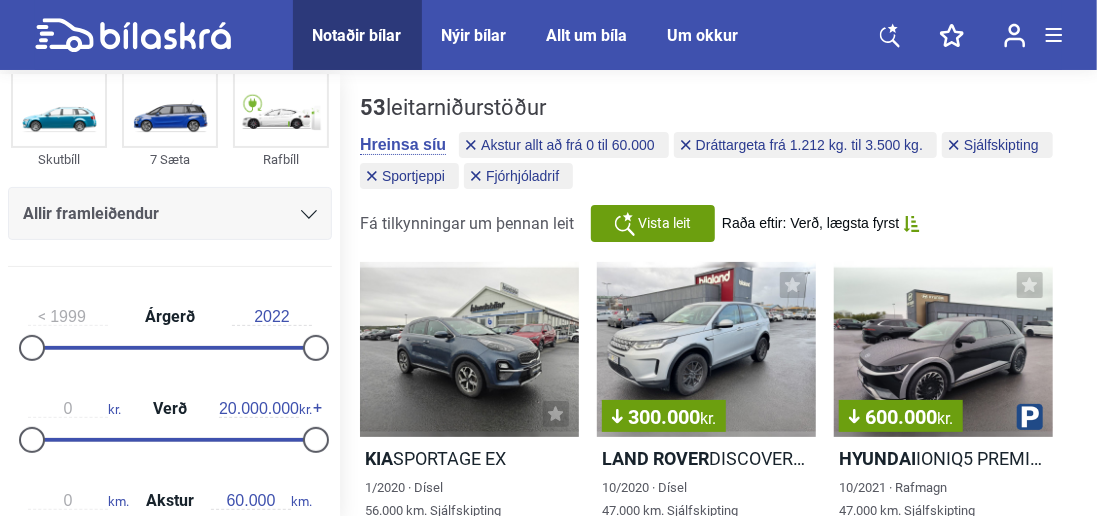 scroll, scrollTop: 92, scrollLeft: 0, axis: vertical 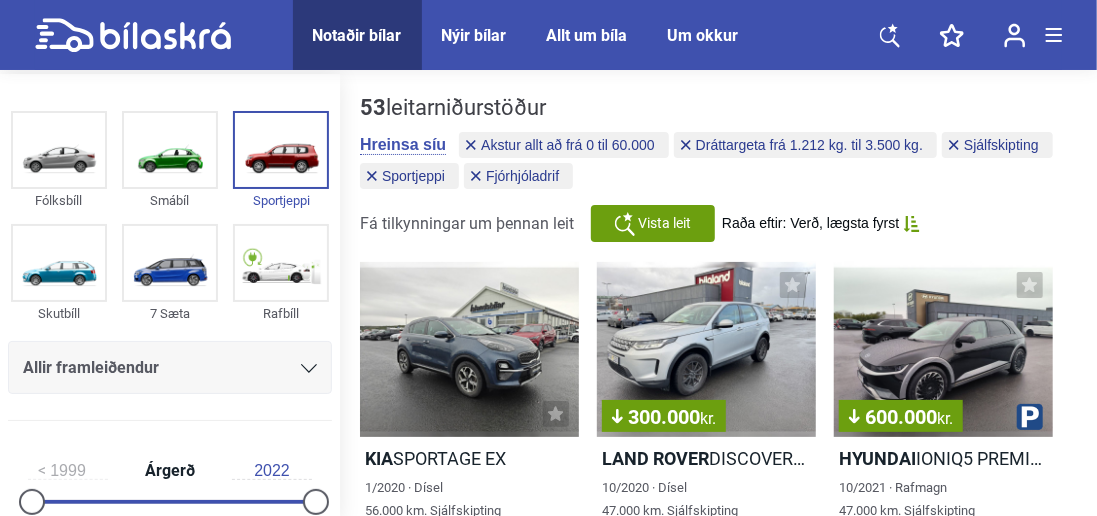 click on "53 leitarniðurstöður
Hreinsa síu Akstur allt að frá 0 til 60.000 Dráttargeta frá  1.212 kg. til 3.500 kg.  Sjálfskipting Sportjeppi Fjórhjóladrif Fá tilkynningar um þennan leit Vista leit Raða eftir: Verð, lægsta fyrst Kia
SPORTAGE EX
1/2020 · Dísel 56.000 km. Sjálfskipting 5.290.000
kr.
300.000
kr. Land Rover
DISCOVERY SPORT S
10/2020 · Dísel 47.000 km. Sjálfskipting 4.990.000
kr.
5.290.000 kr.
600.000
kr. Hyundai
IONIQ5 PREMIUM 73KWH
10/2021 · Rafmagn 47.000 km. Sjálfskipting 5.290.000
kr.
5.890.000 kr.
900.000
kr. Hyundai
IONIQ5 STYLE 73KWH
10/2021 · Rafmagn 50.000 km. Sjálfskipting 5.290.000
kr.
6.190.000 kr.
Jeep
COMPASS
1/2021 · Bensín  Hybrid 29.000 km. Sjálfskipting 5.600.000
kr.
400.000
kr. Hyundai 8/2022 · Rafmagn Kia" at bounding box center [718, 1383] 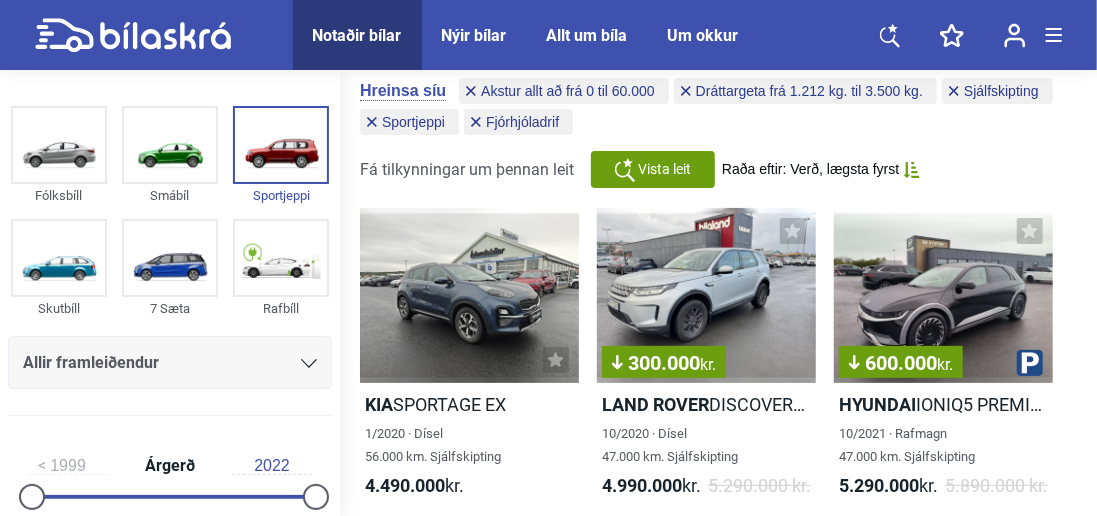 scroll, scrollTop: 91, scrollLeft: 0, axis: vertical 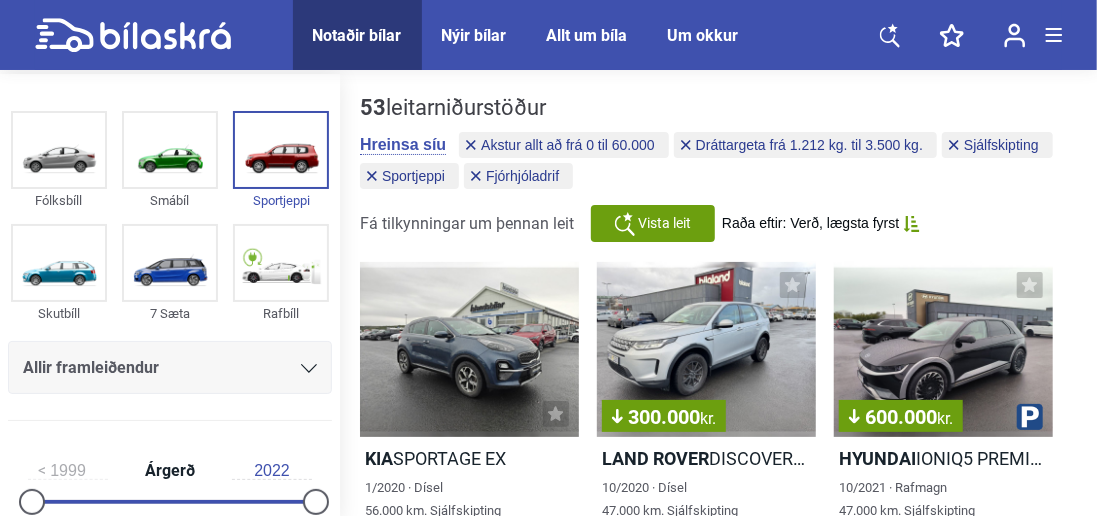 drag, startPoint x: 1096, startPoint y: 29, endPoint x: 1091, endPoint y: 42, distance: 13.928389 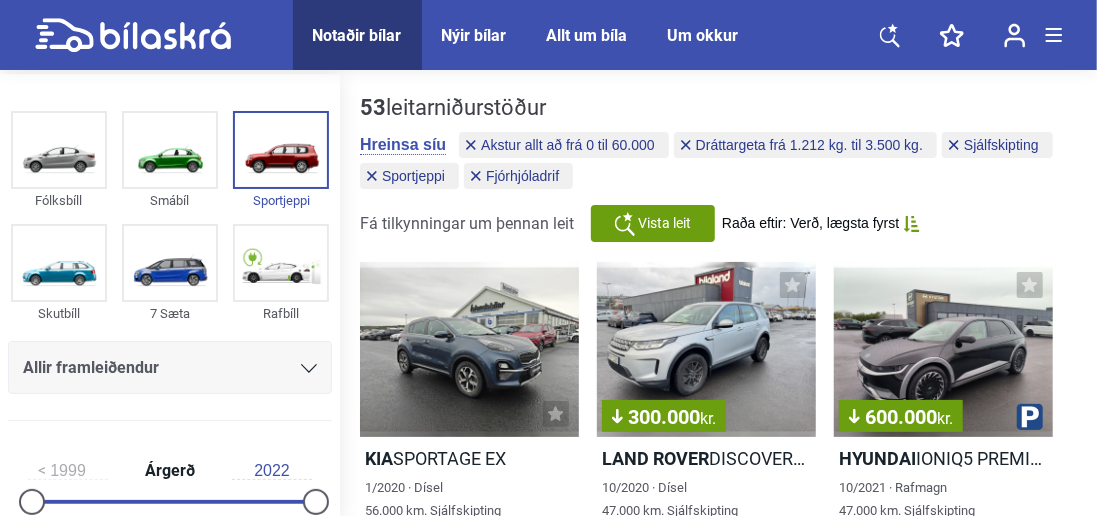 click on "Notaðir bílar Nýir bílar Allt um bíla Um okkur Notaðir bílar Nýir bílar Allt um bíla Um okkur
53
niðurstöður
Raða eftir: Verð, lægsta fyrst
Notaðir bílar
Nýir bílar
Eftirlæti
Vistuð leit
Allt um bíla
Um okkur
Innskráning Ný skráning Never miss a great deal
Save search, set alerts, receive notification when price drops!
Appið Bilaskra.is Fáðu sent slóðina til að sækja appið fyrir iOS og Android í SMS
Senda slóð" at bounding box center (548, 35) 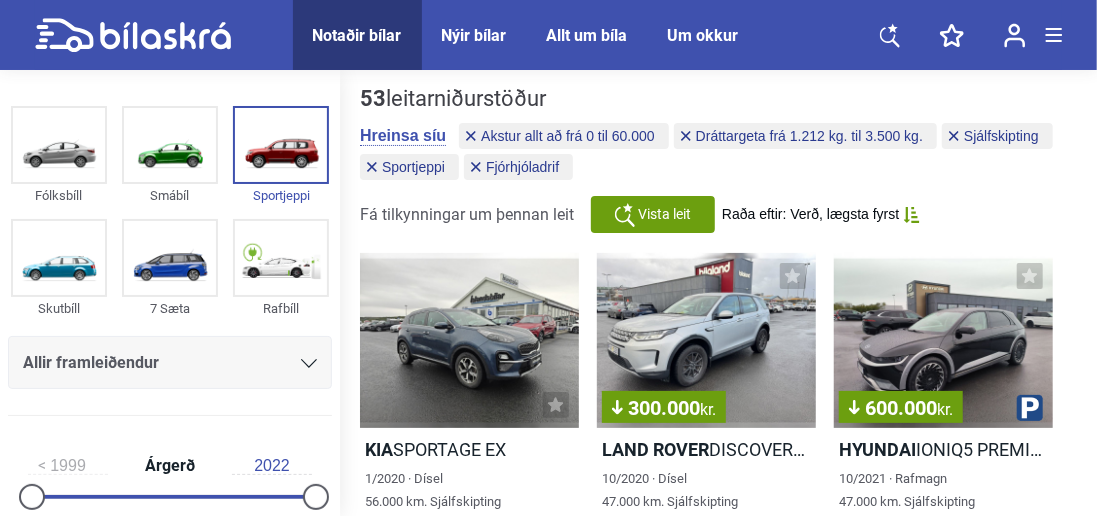 scroll, scrollTop: 0, scrollLeft: 0, axis: both 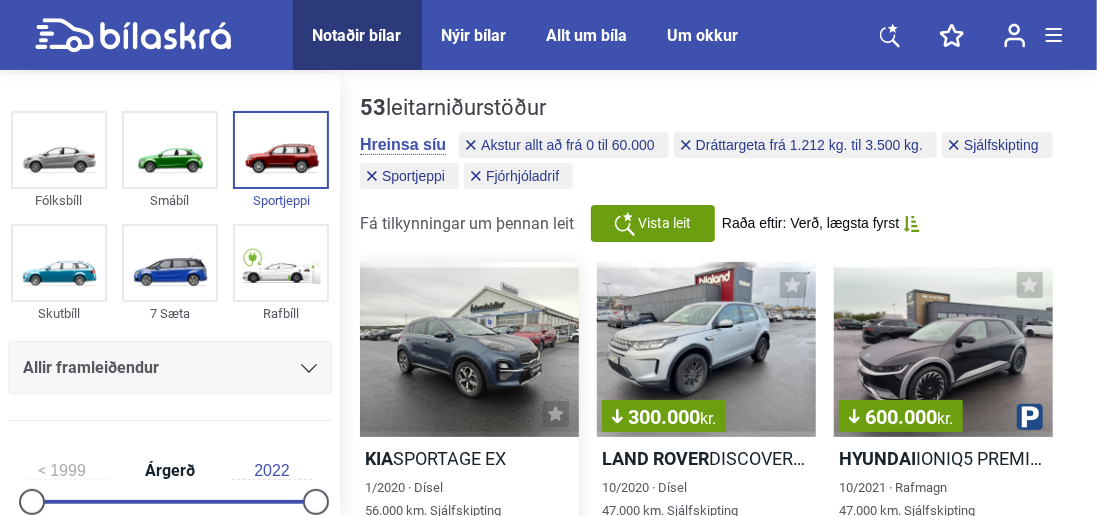 click at bounding box center (469, 349) 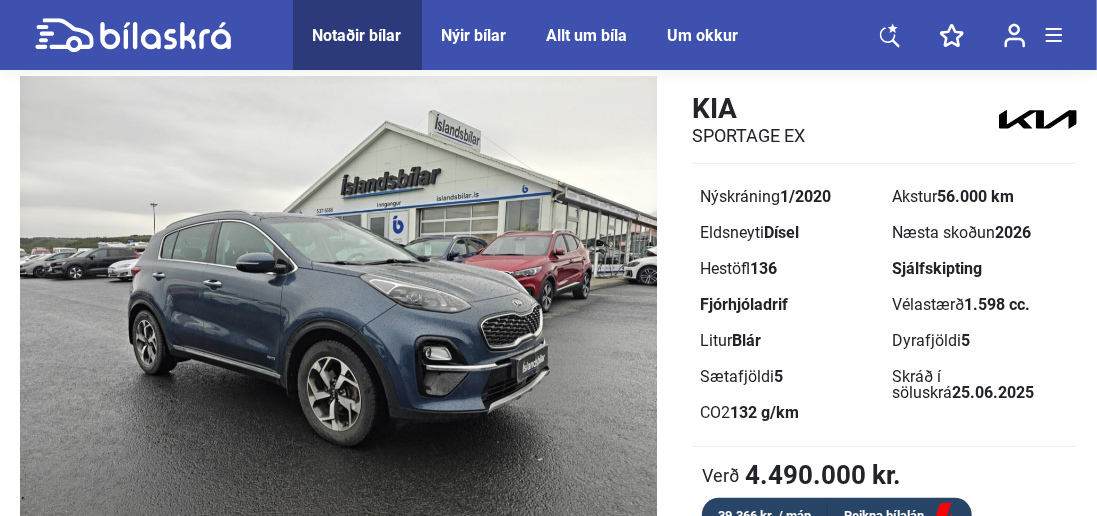 scroll, scrollTop: 126, scrollLeft: 0, axis: vertical 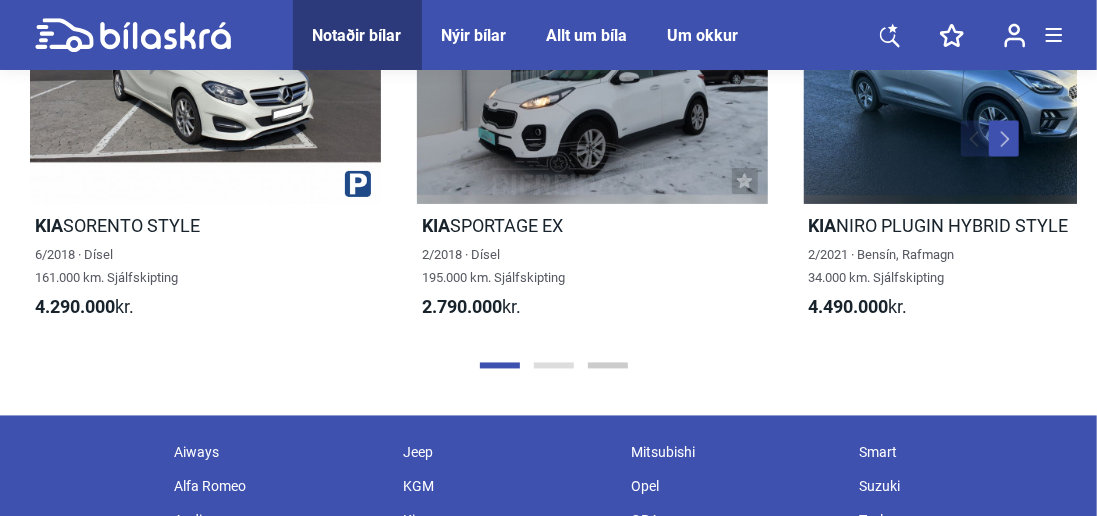 click at bounding box center (554, 366) 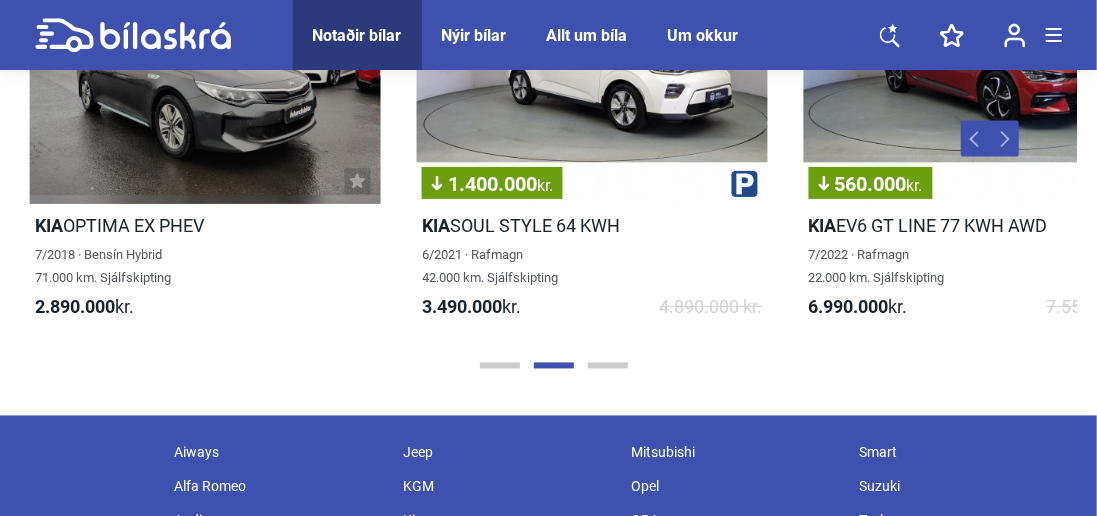 scroll, scrollTop: 0, scrollLeft: 1160, axis: horizontal 